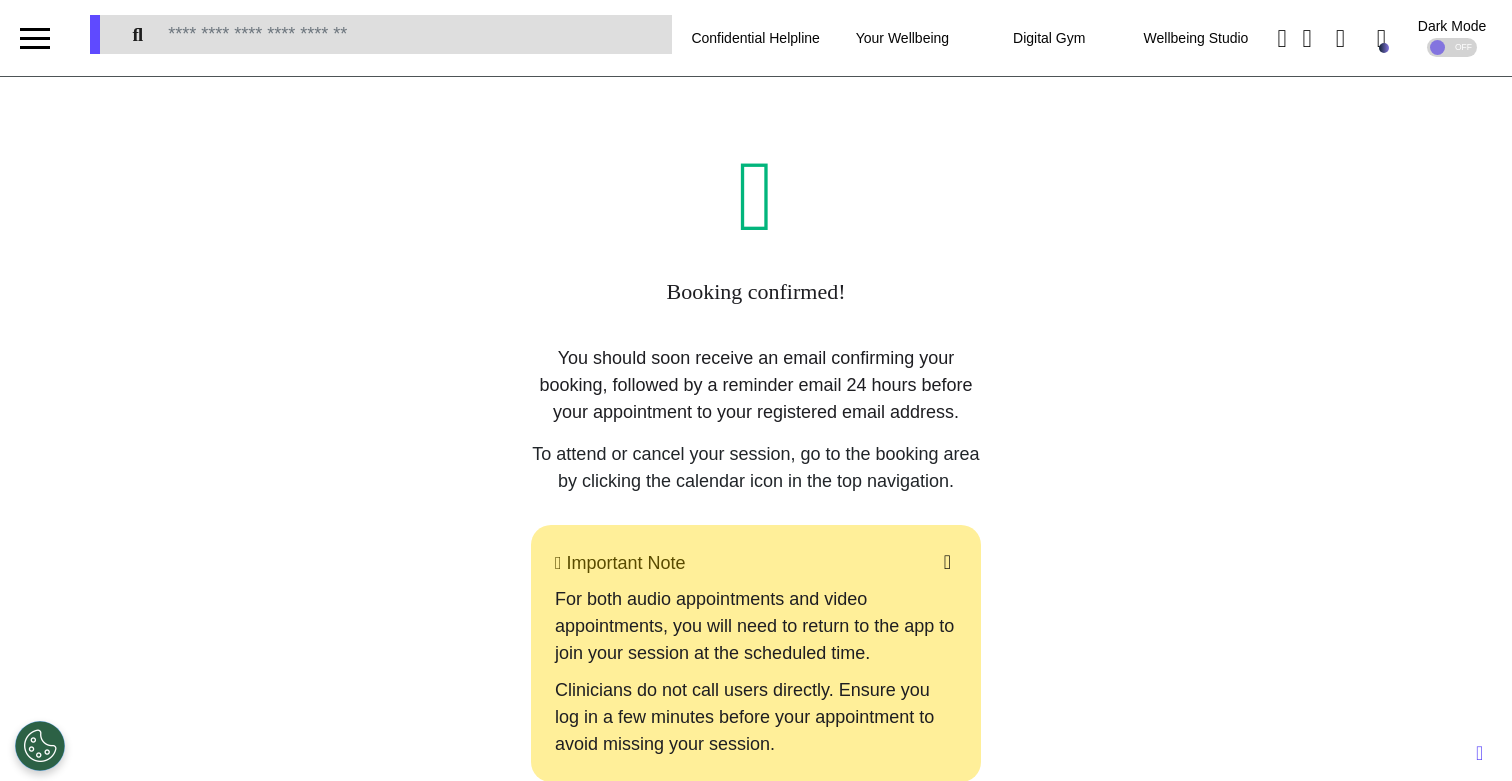 scroll, scrollTop: 0, scrollLeft: 0, axis: both 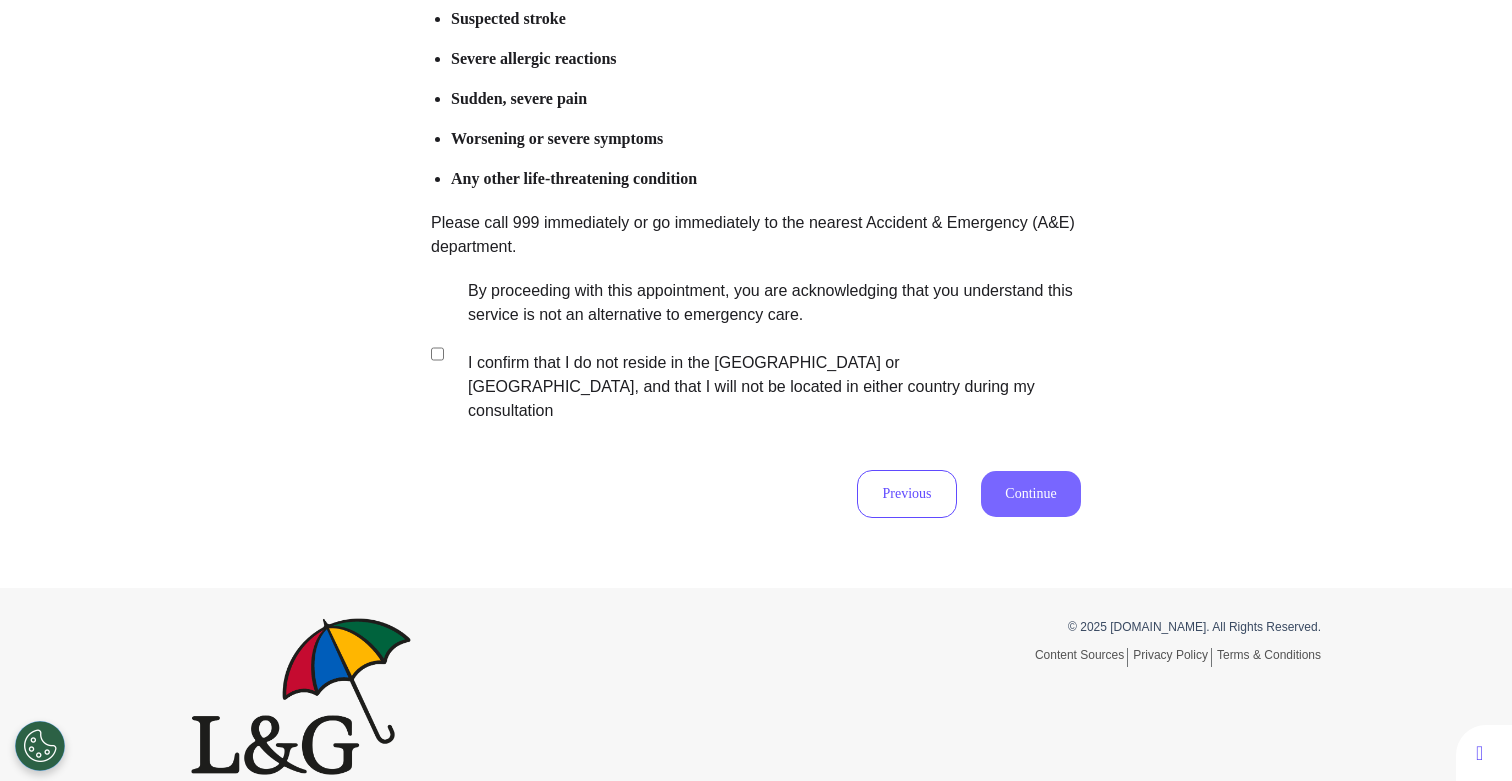 click on "Continue" at bounding box center [1031, 494] 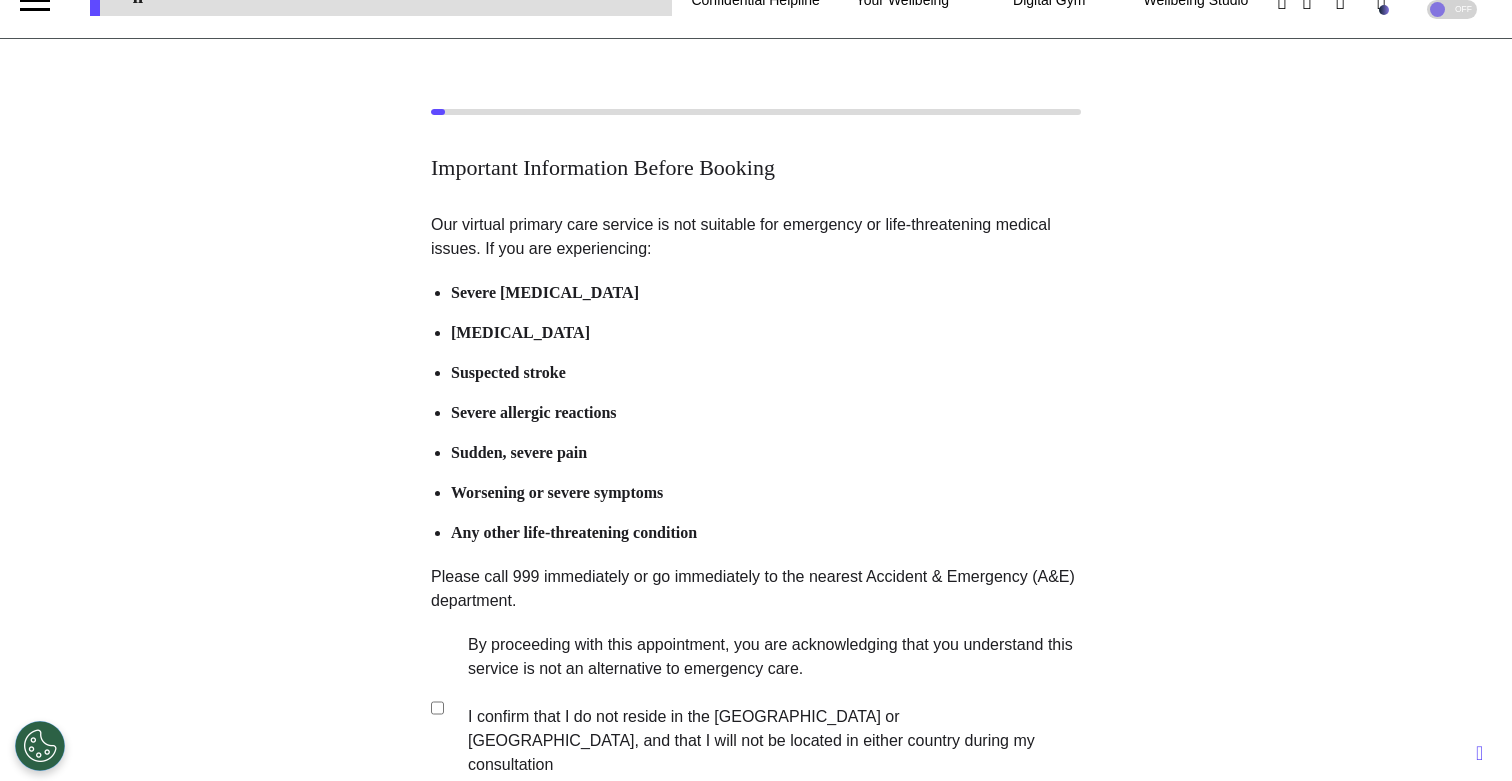 scroll, scrollTop: 0, scrollLeft: 0, axis: both 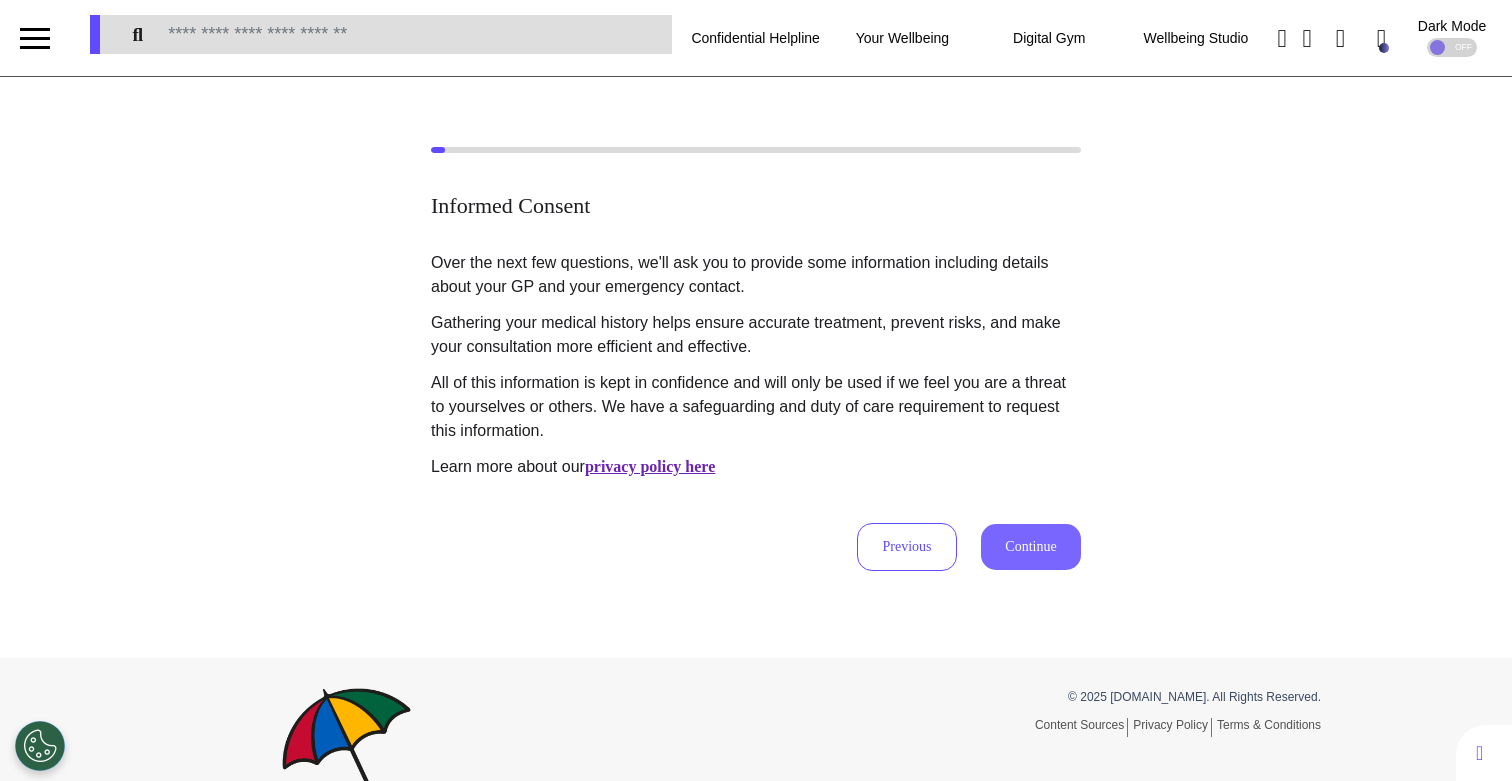 click on "Continue" at bounding box center [1031, 547] 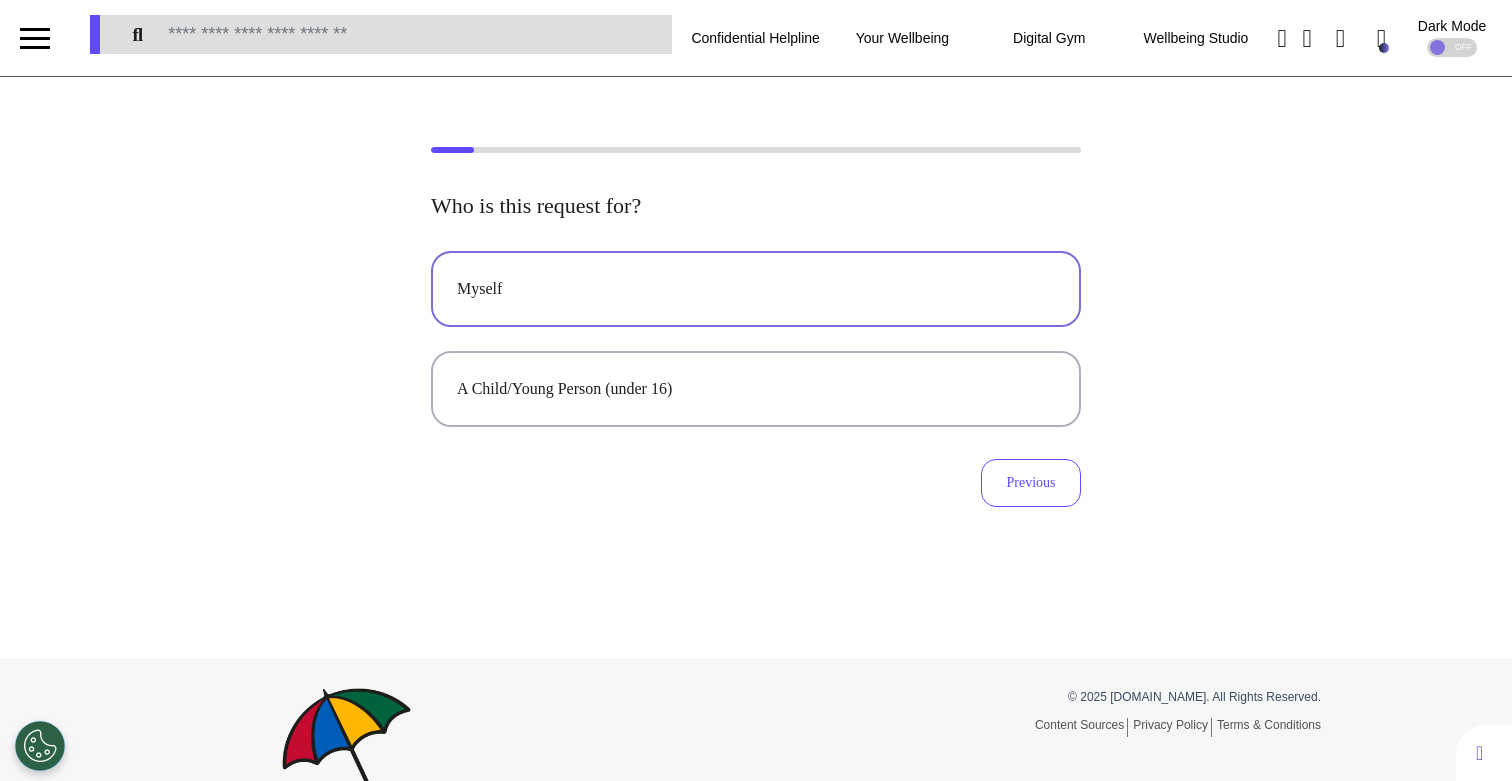 click on "Myself" at bounding box center (756, 289) 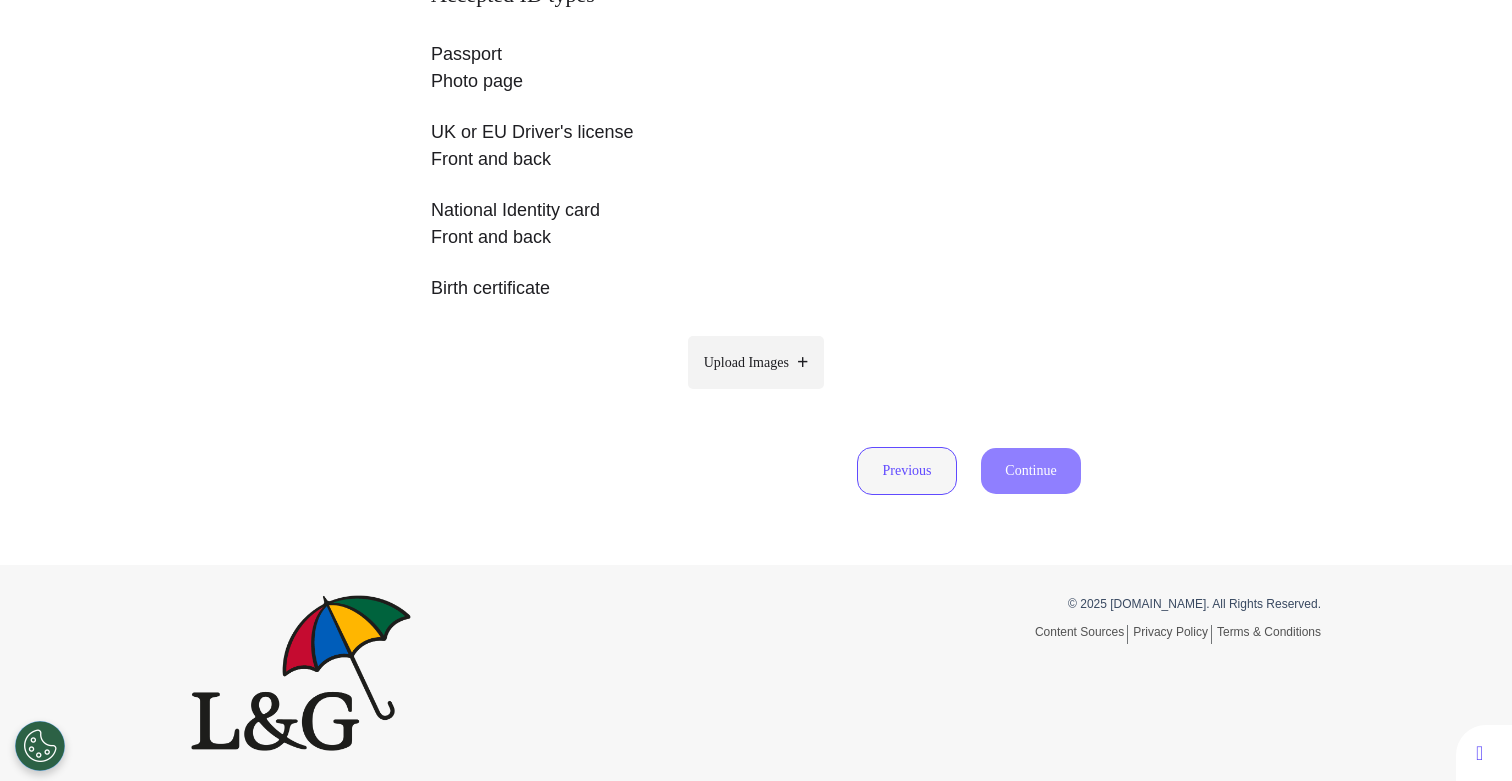 click on "Previous" at bounding box center [907, 471] 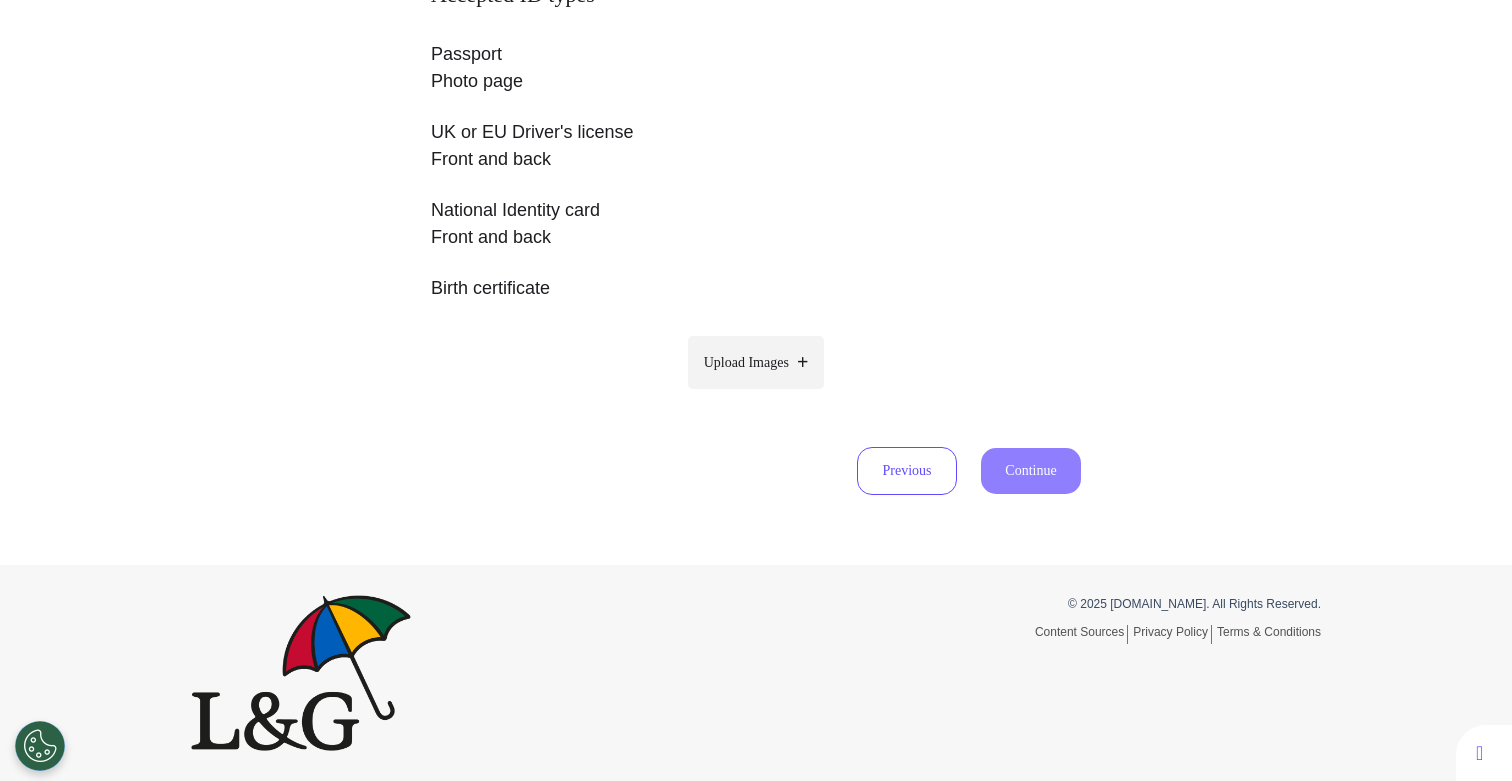 scroll, scrollTop: 93, scrollLeft: 0, axis: vertical 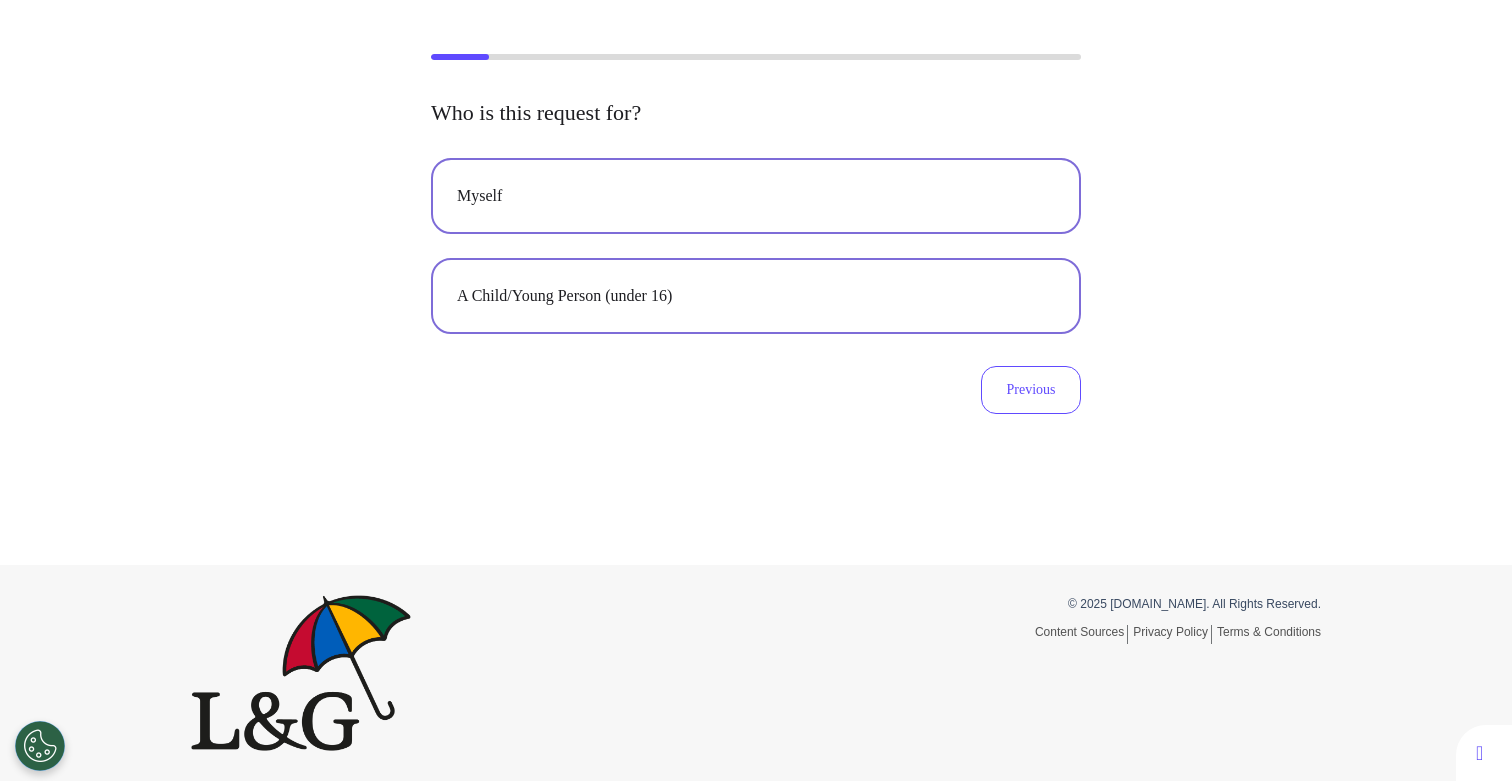 click on "A Child/Young Person (under 16)" at bounding box center [756, 296] 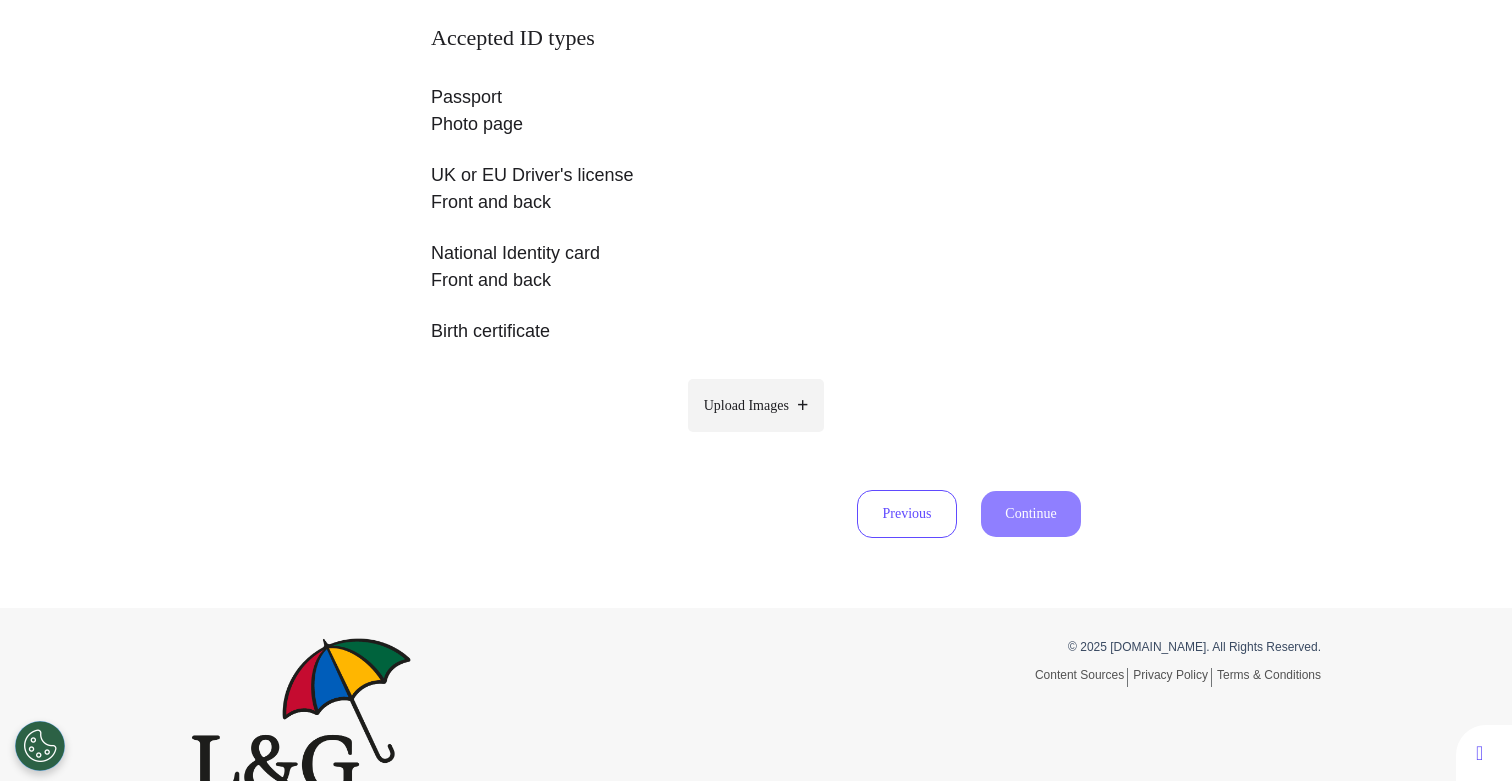 scroll, scrollTop: 409, scrollLeft: 0, axis: vertical 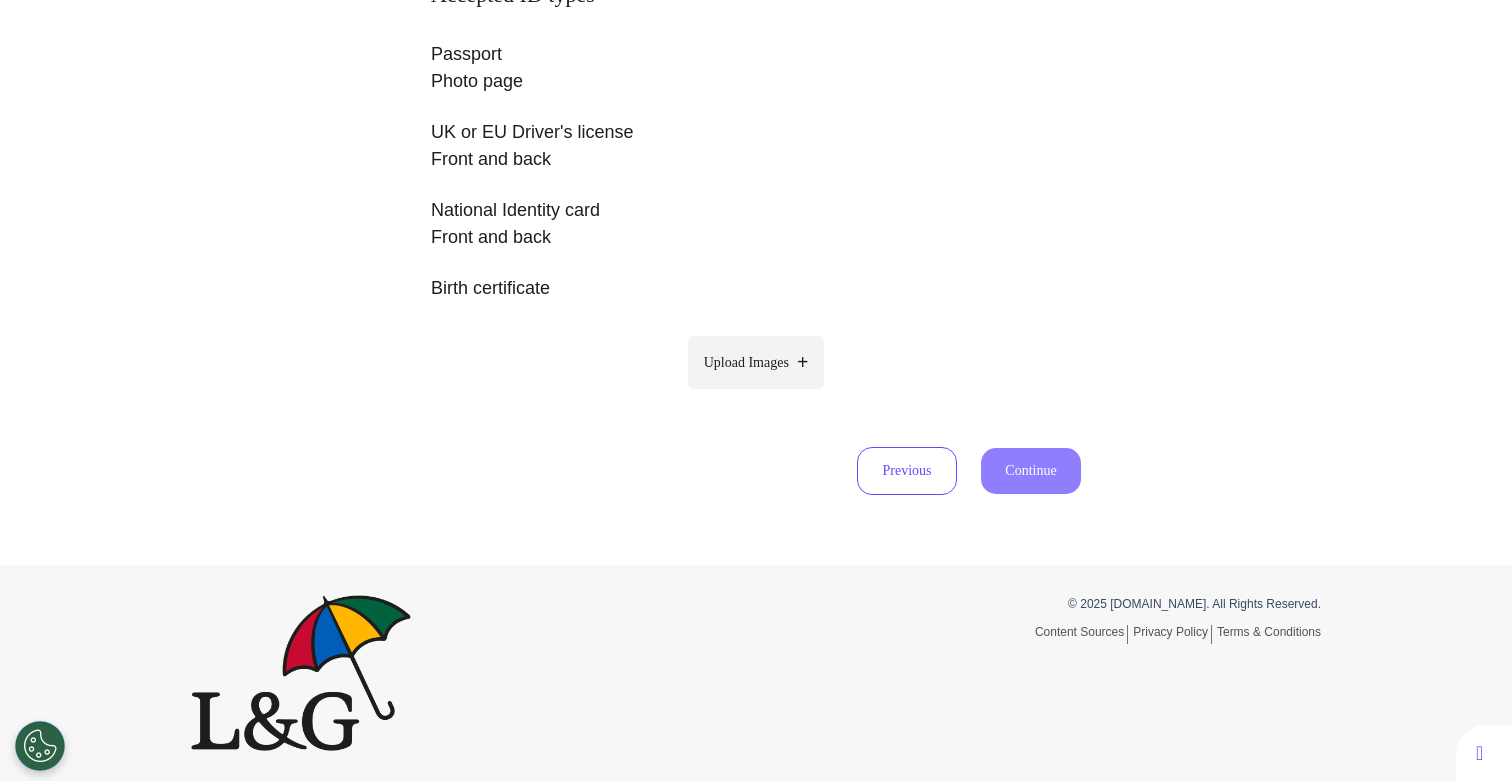 click on "Upload Images" at bounding box center [746, 362] 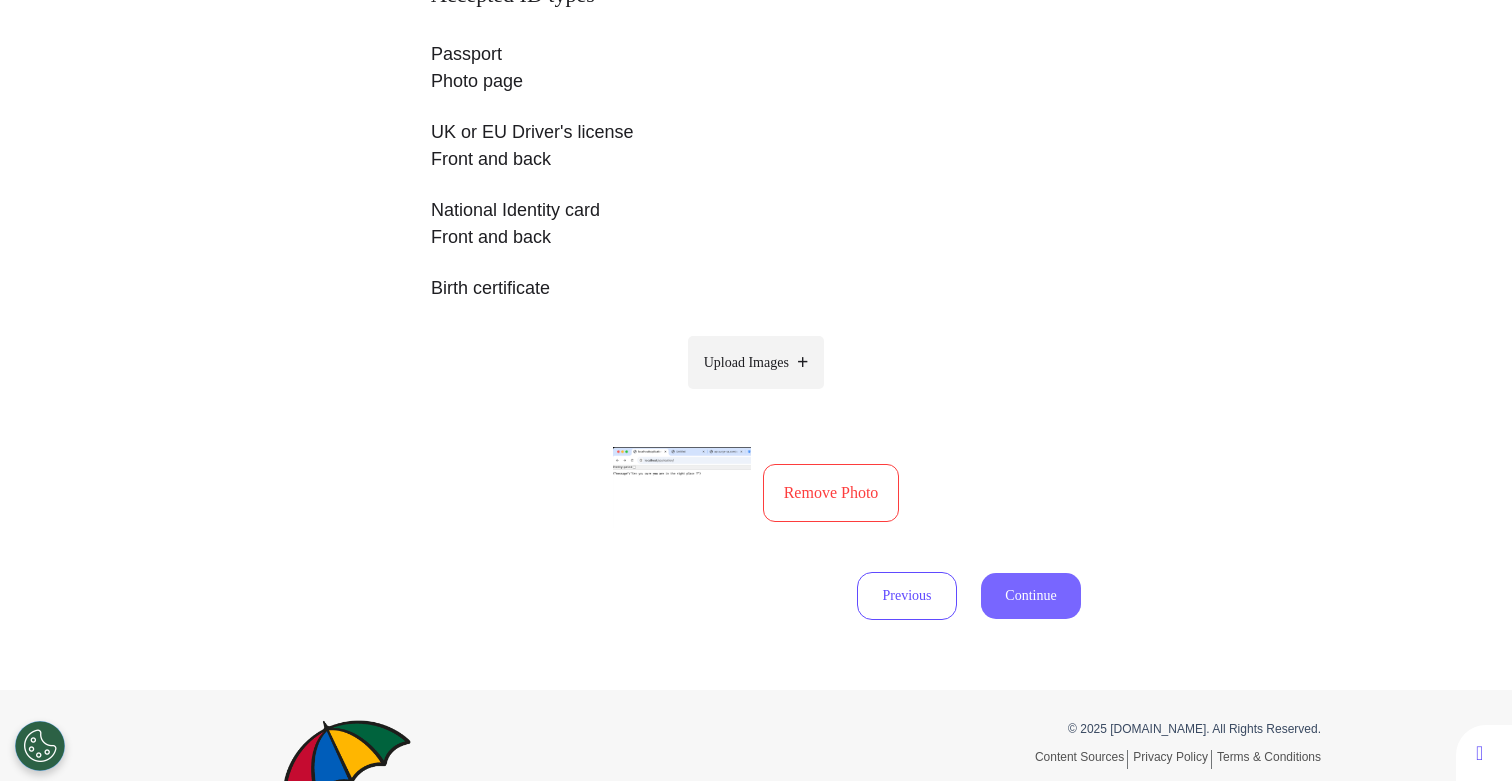 click on "Continue" at bounding box center (1031, 596) 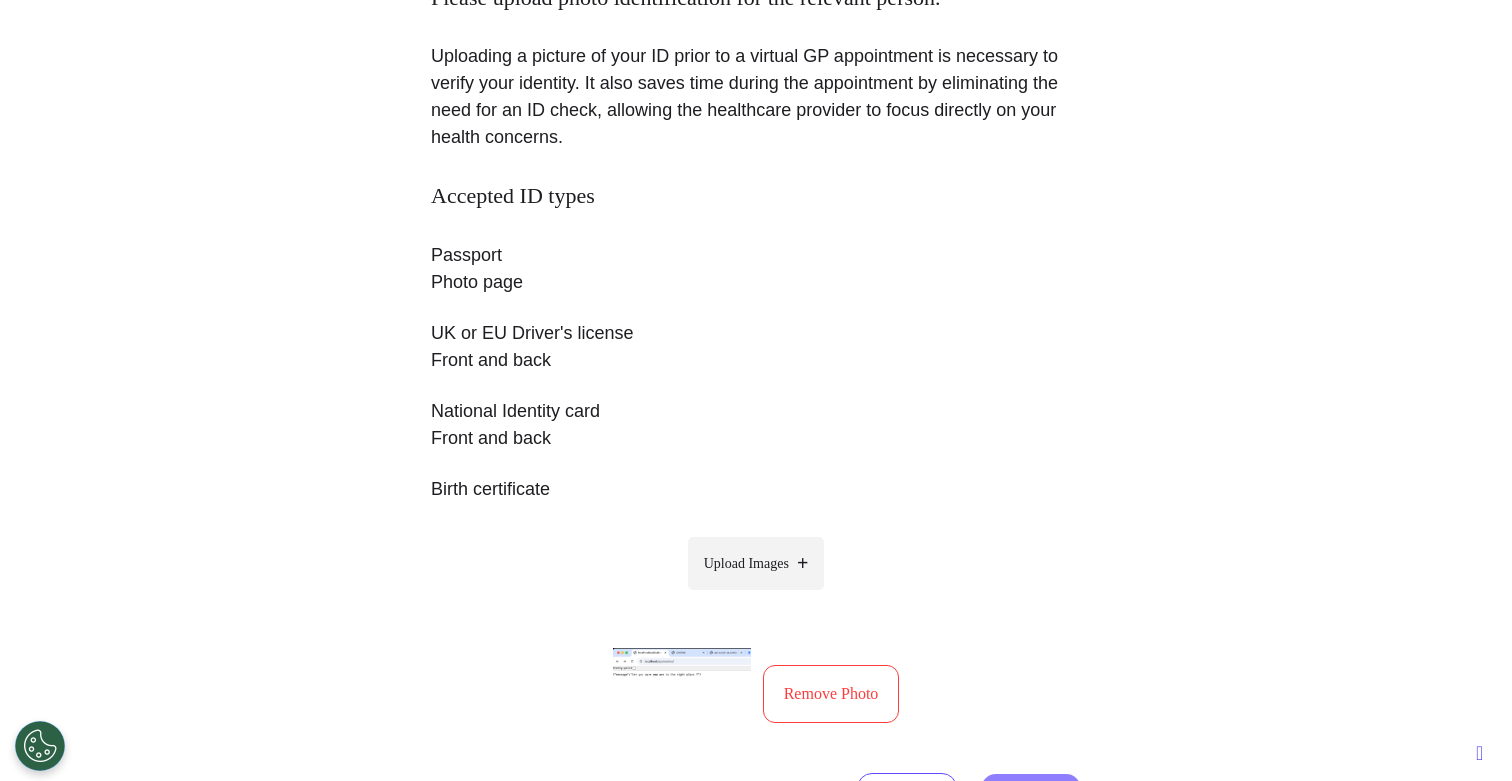 scroll, scrollTop: 0, scrollLeft: 0, axis: both 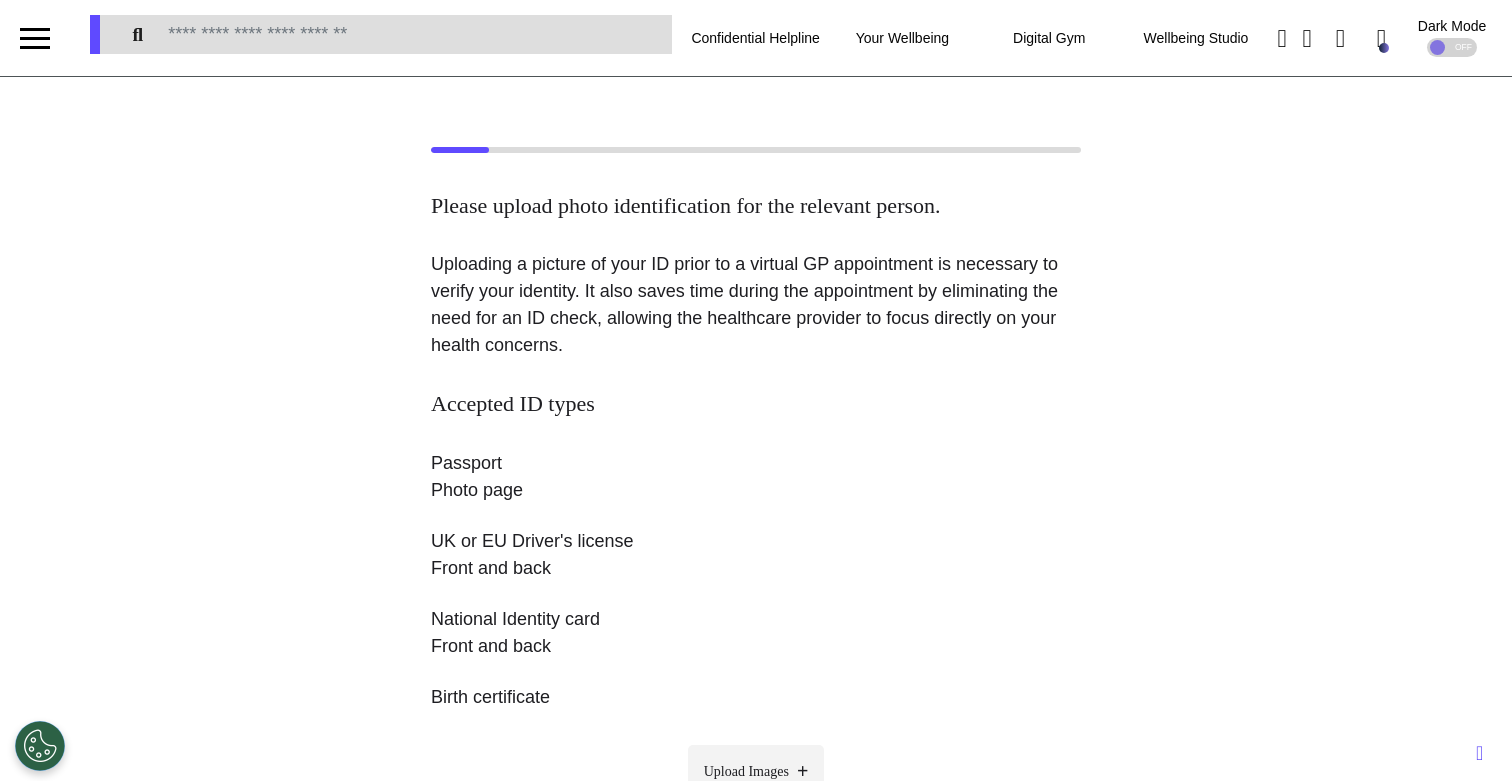 select on "******" 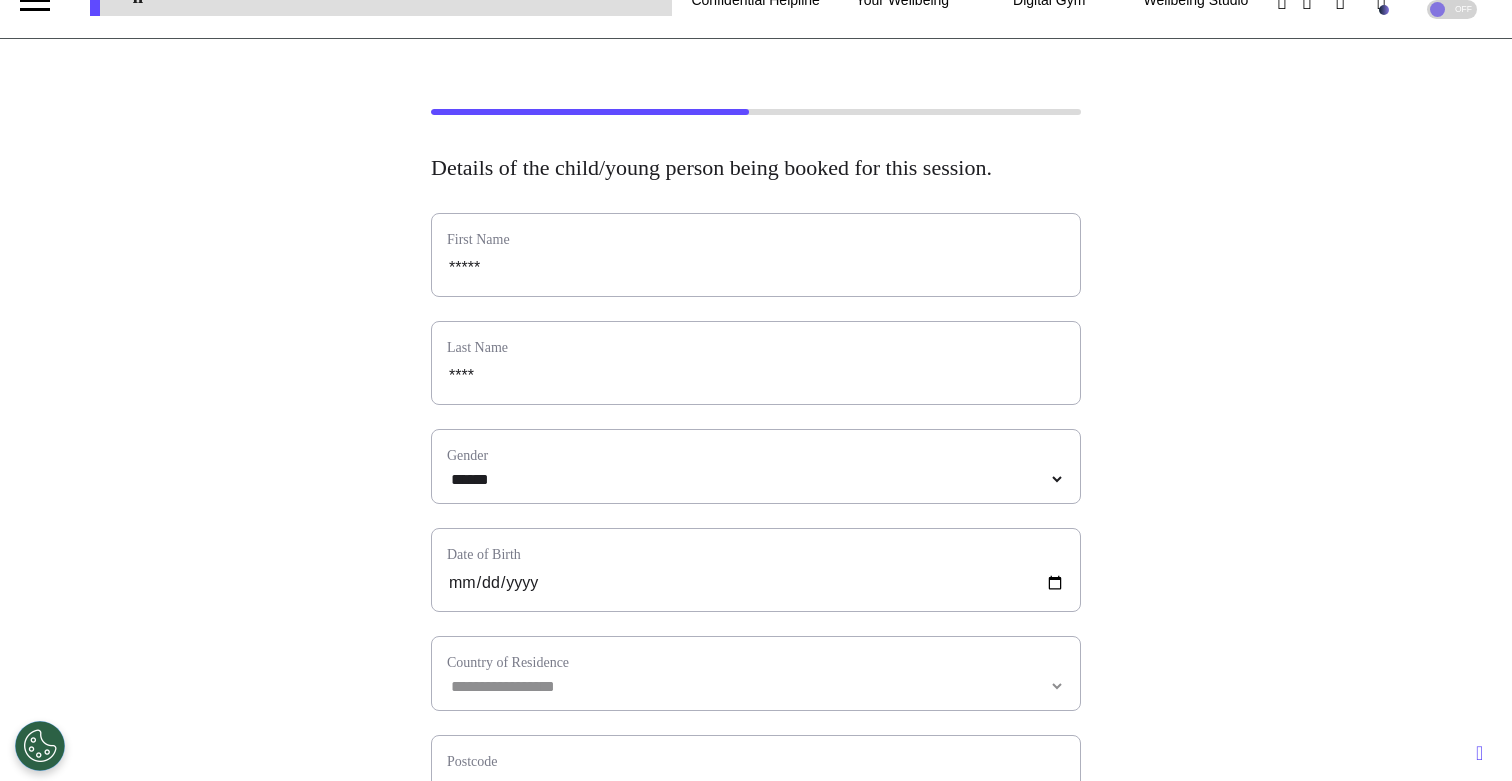 scroll, scrollTop: 40, scrollLeft: 0, axis: vertical 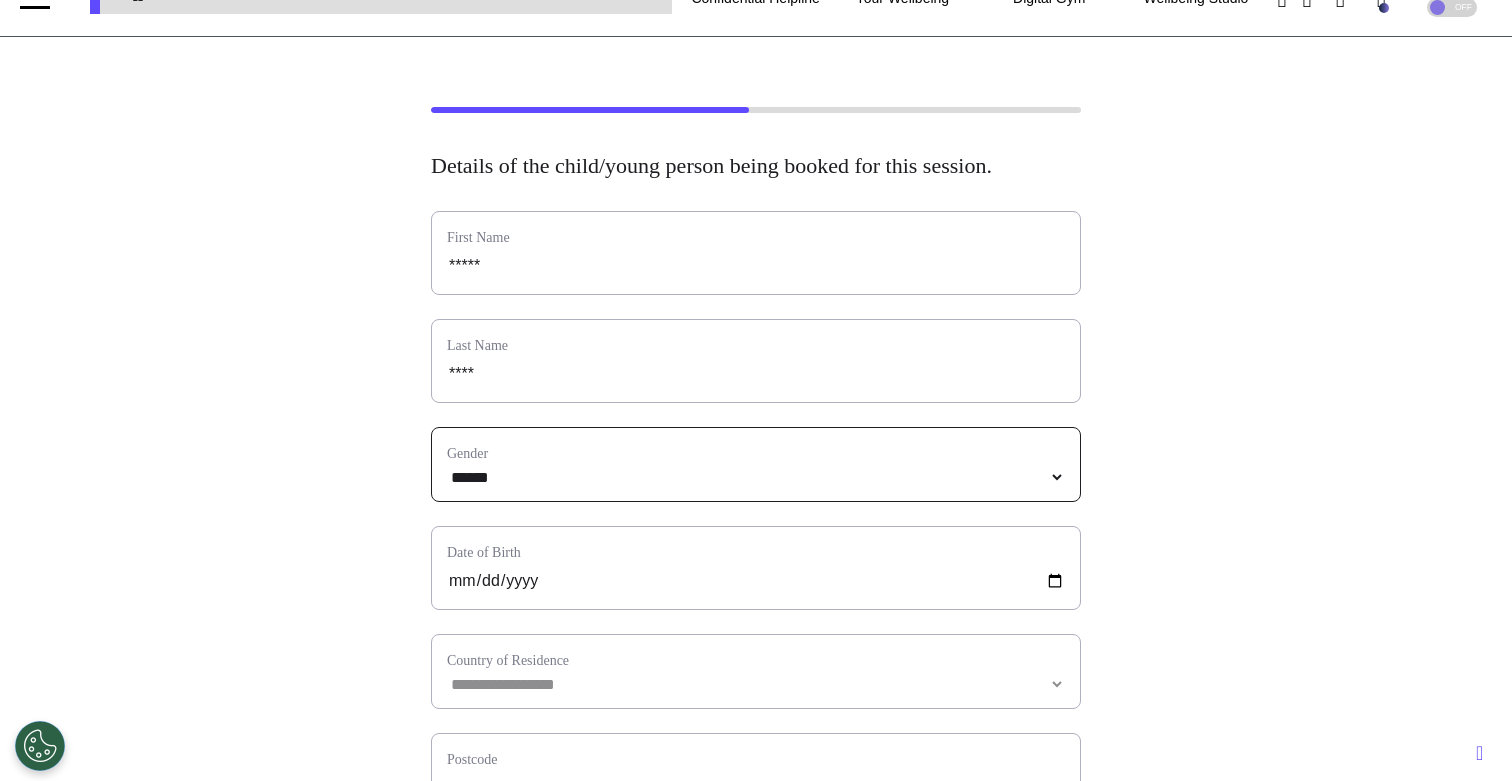 select 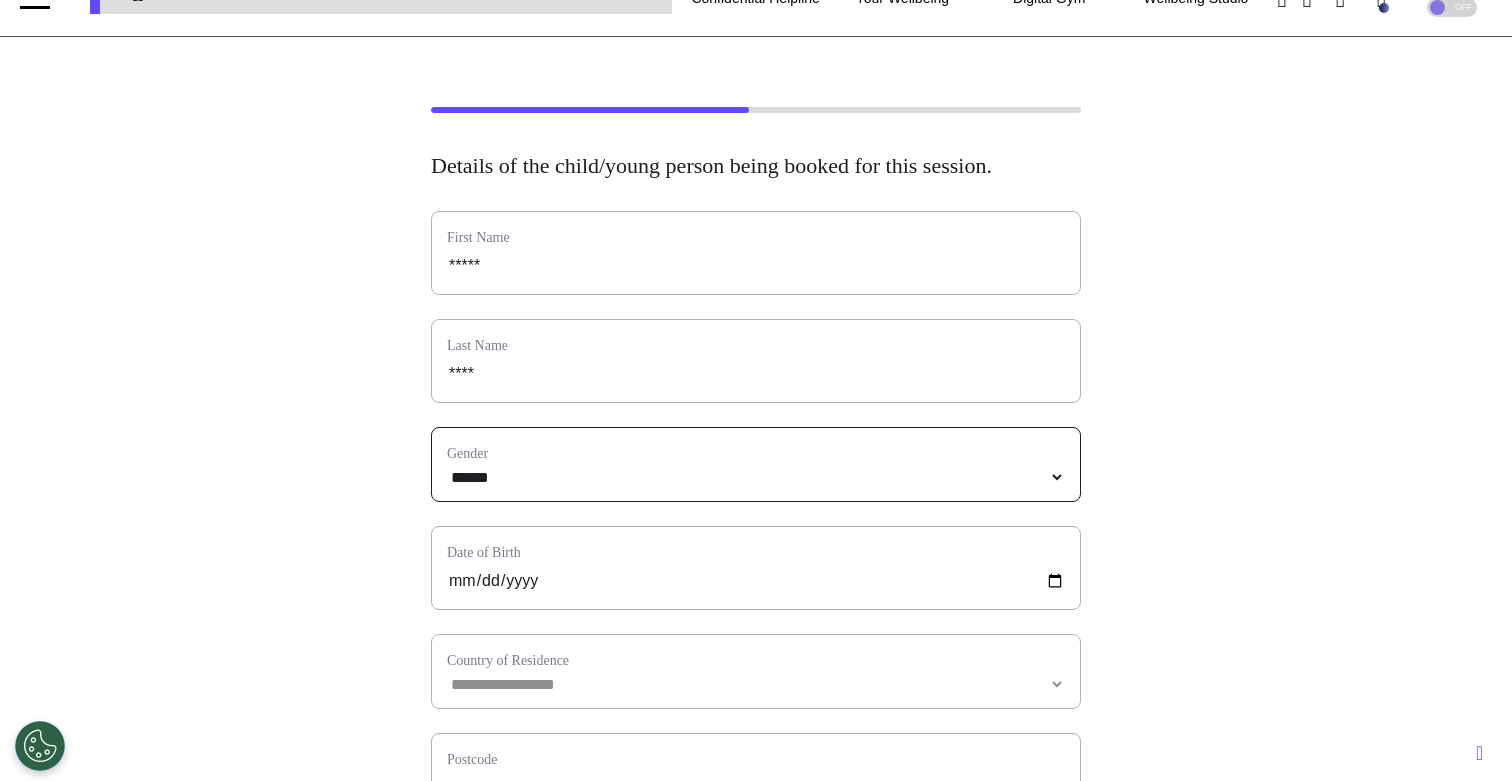 click on "**********" at bounding box center (756, 477) 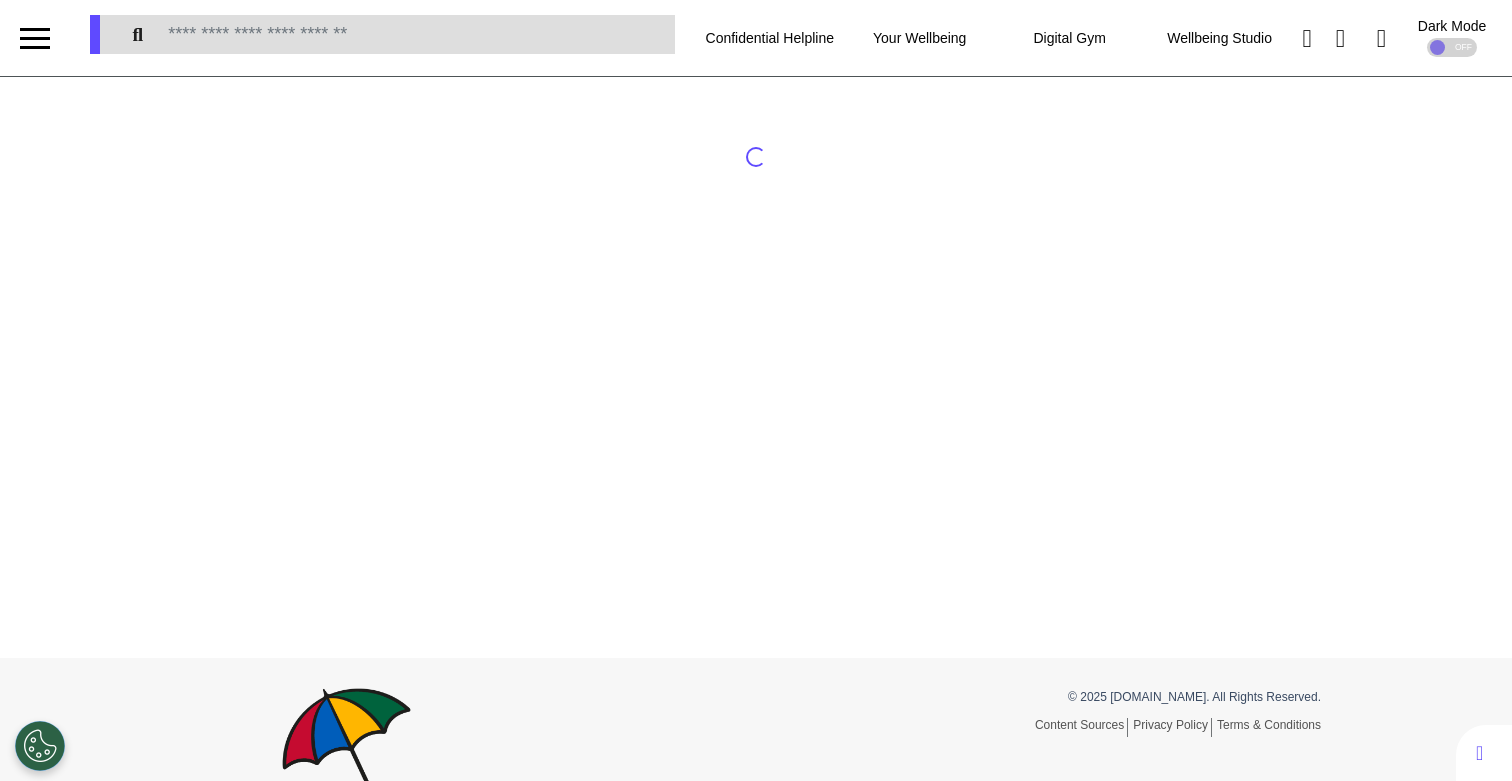scroll, scrollTop: 0, scrollLeft: 0, axis: both 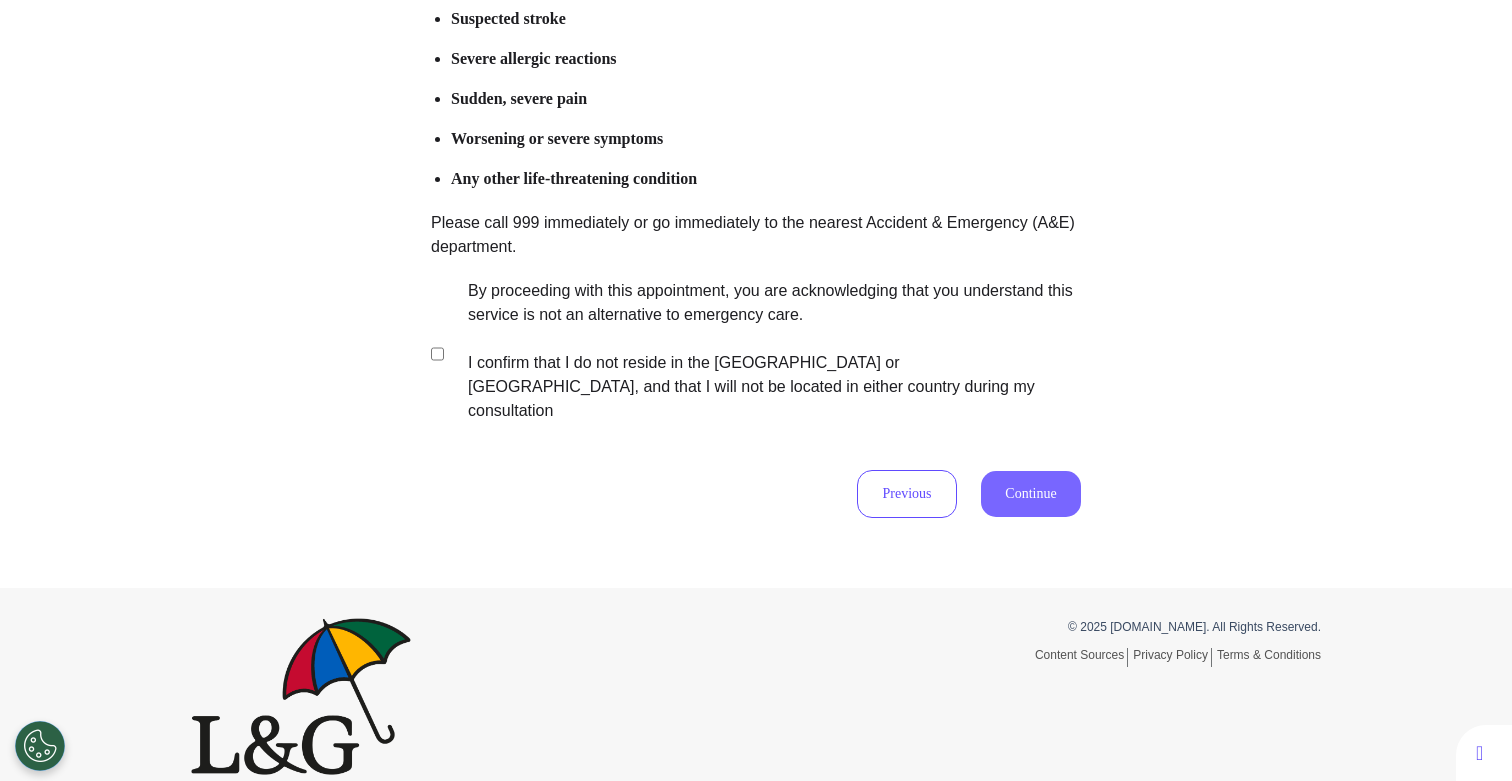 click on "Continue" at bounding box center [1031, 494] 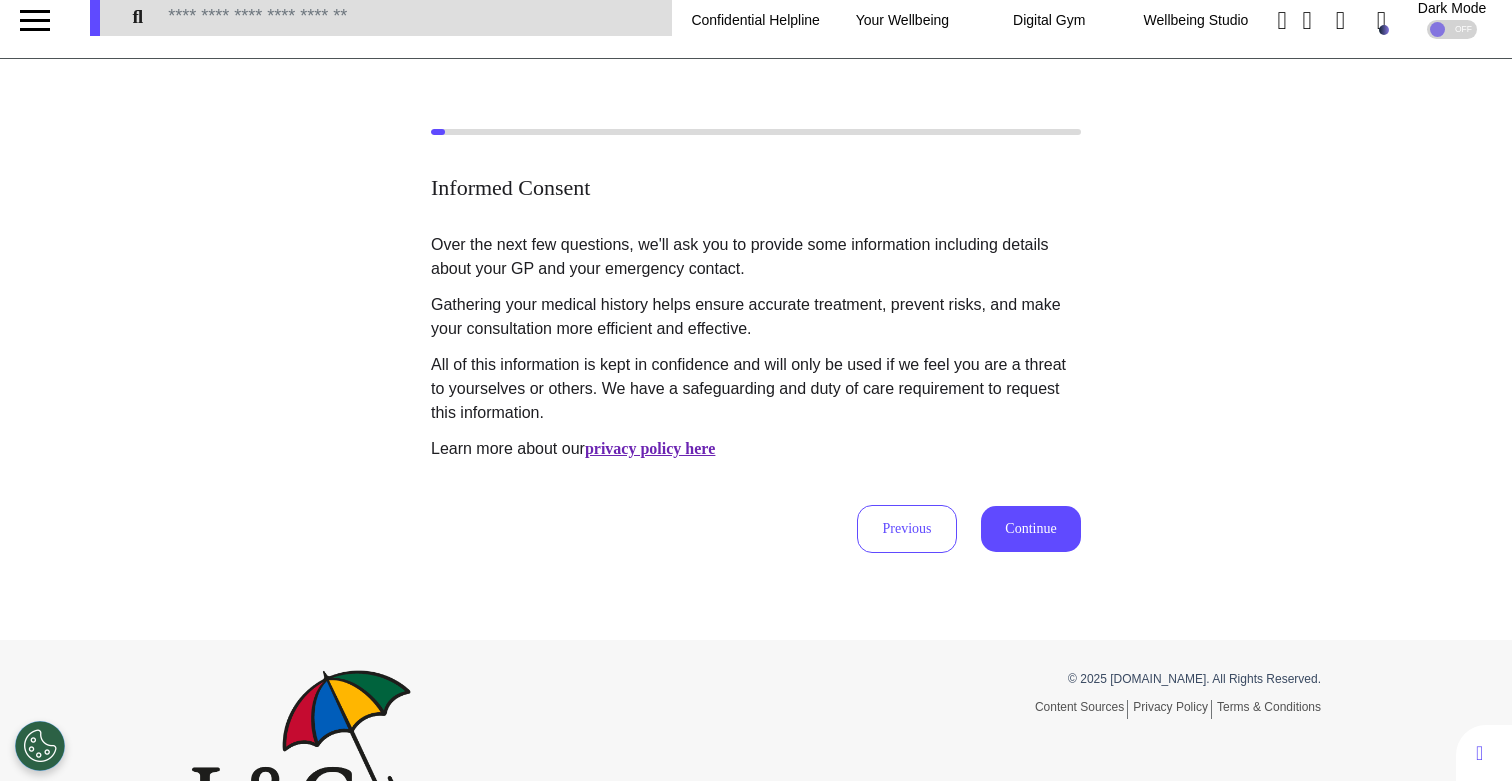 scroll, scrollTop: 0, scrollLeft: 0, axis: both 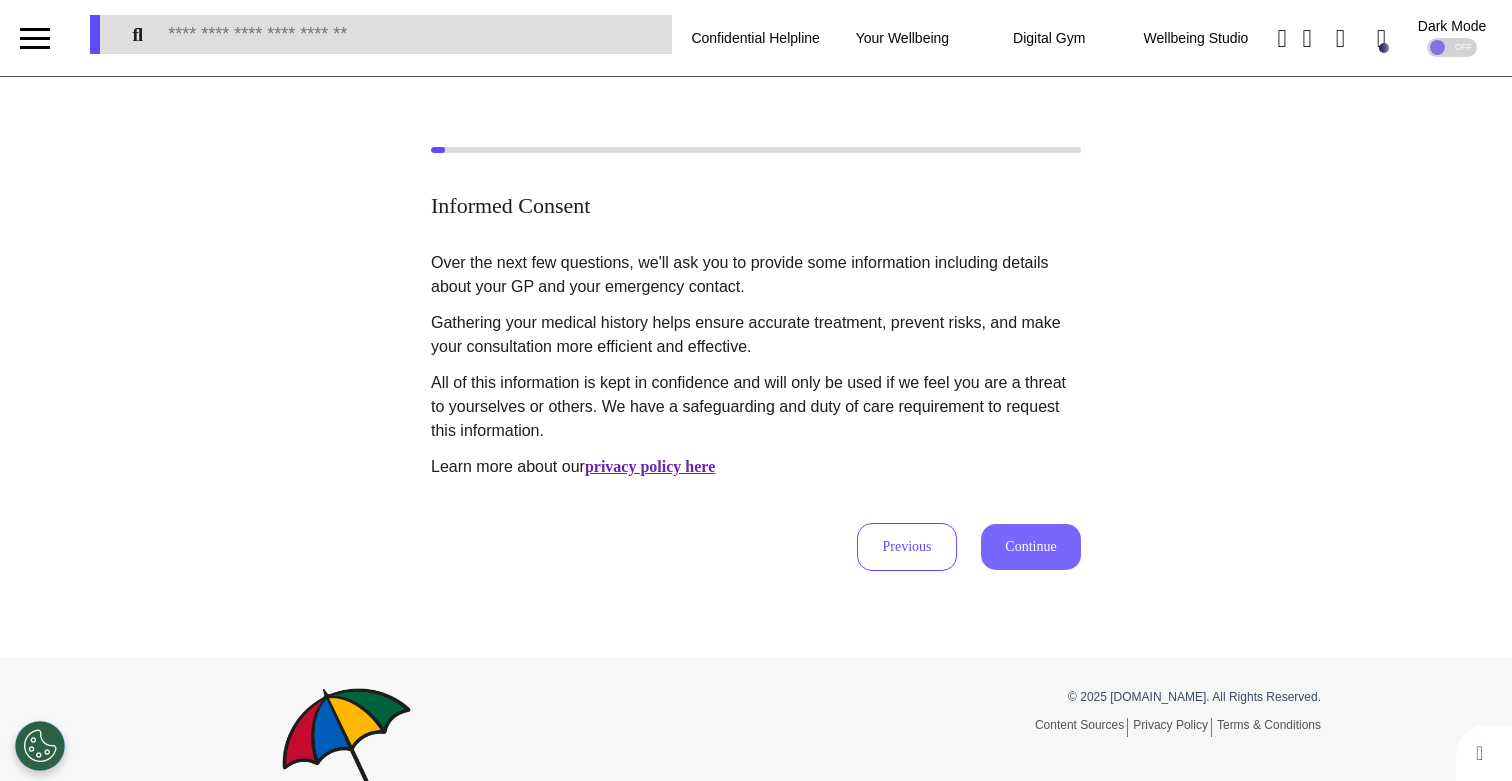 click on "Continue" at bounding box center (1031, 547) 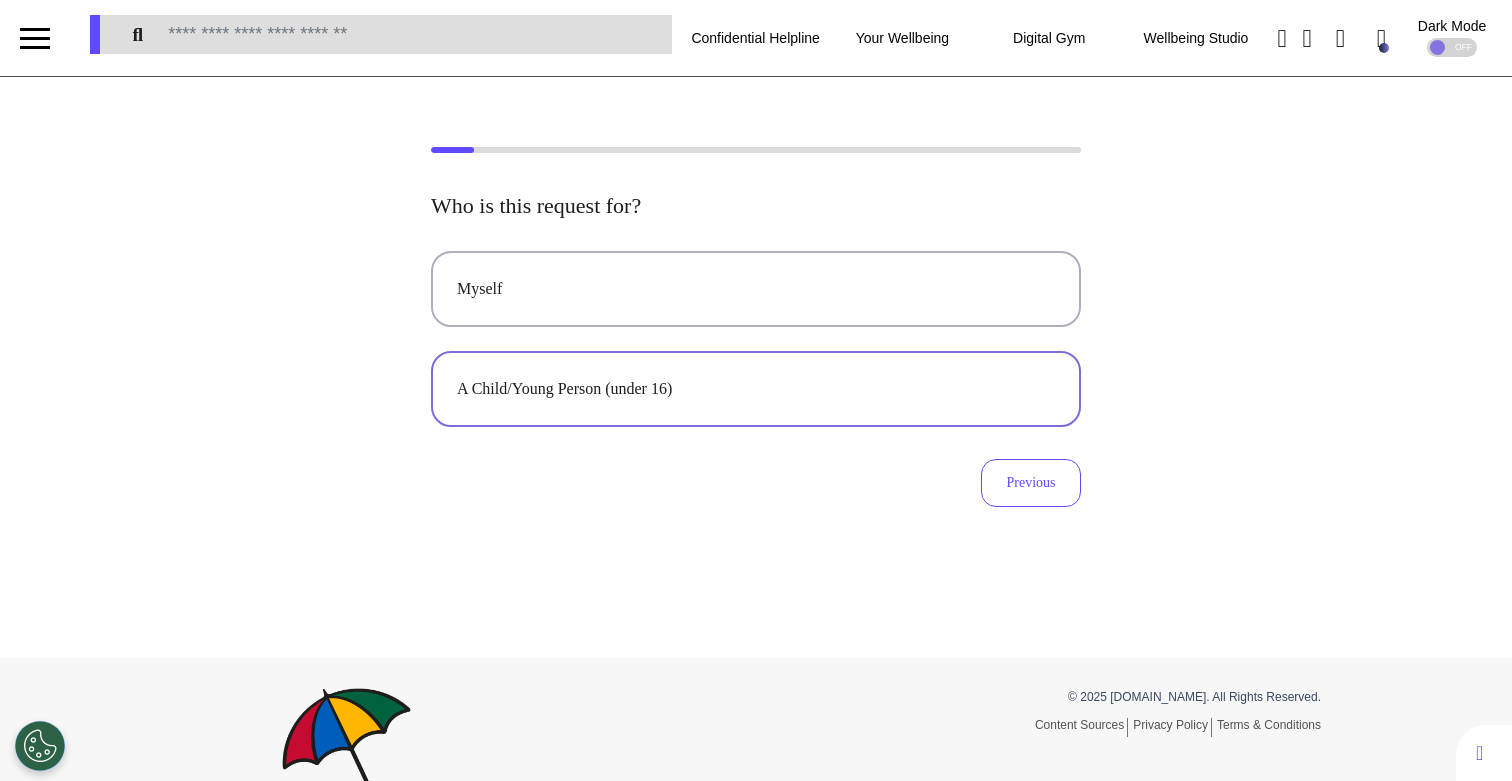 click on "A Child/Young Person (under 16)" at bounding box center [756, 389] 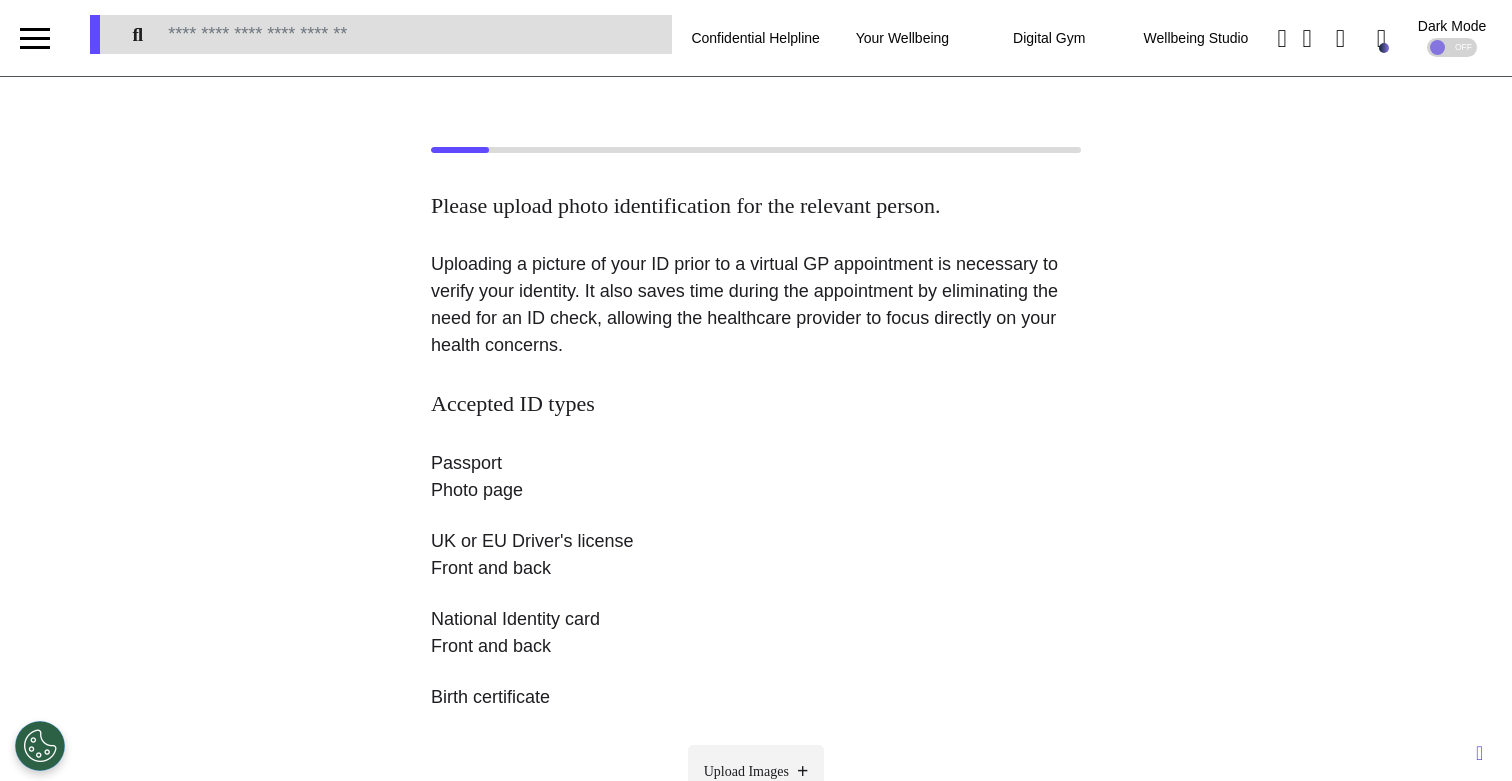 scroll, scrollTop: 409, scrollLeft: 0, axis: vertical 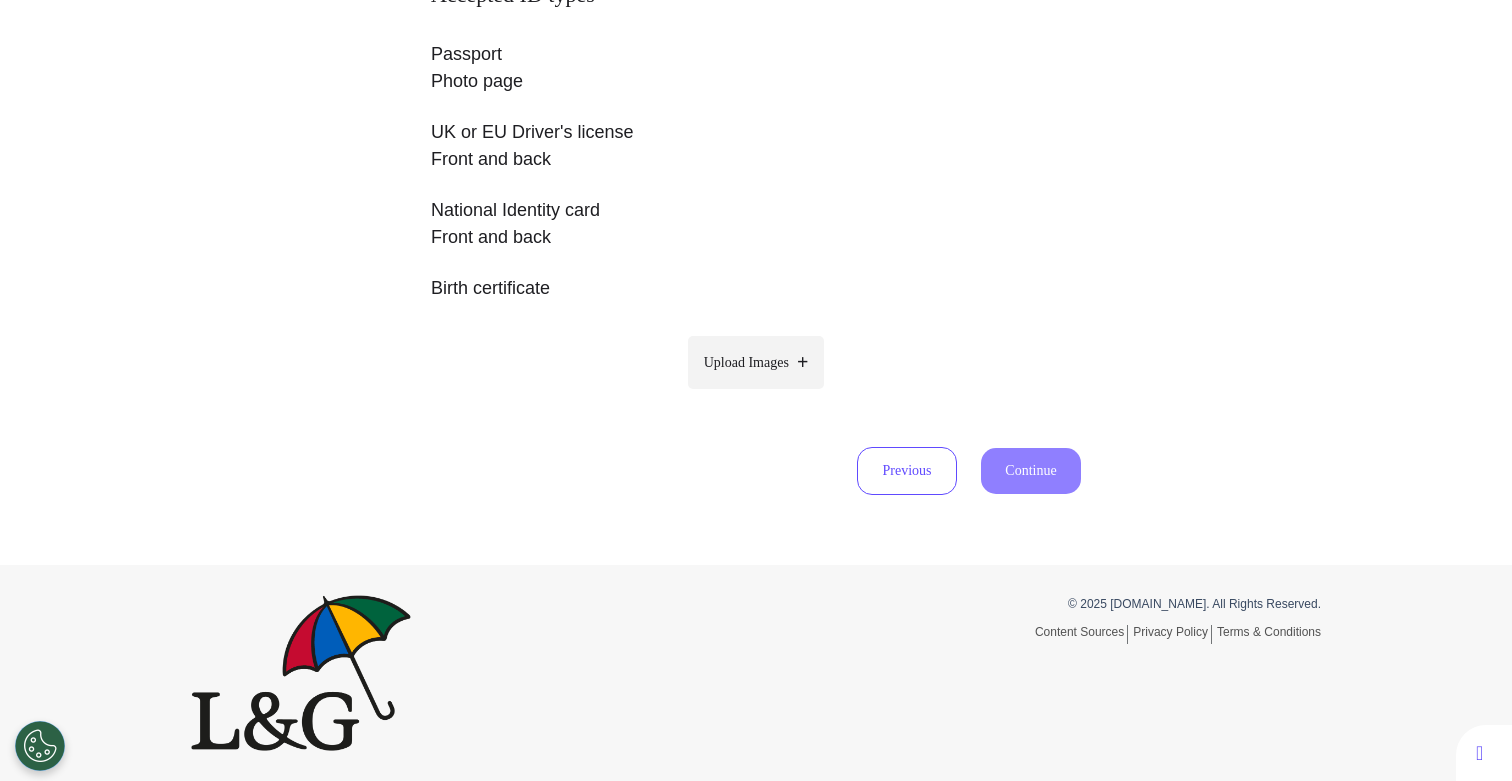 click on "Upload Images" at bounding box center [746, 362] 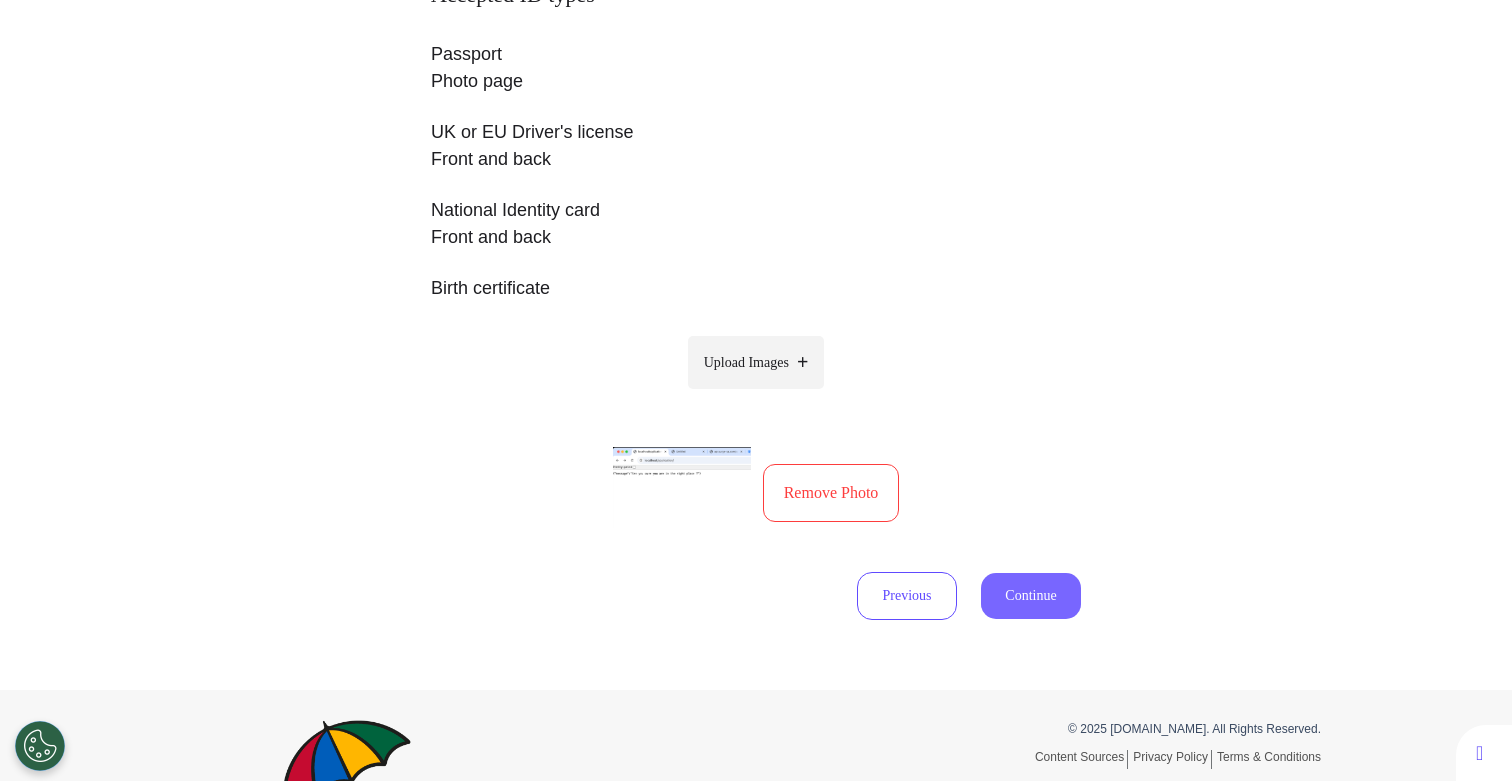 click on "Continue" at bounding box center [1031, 596] 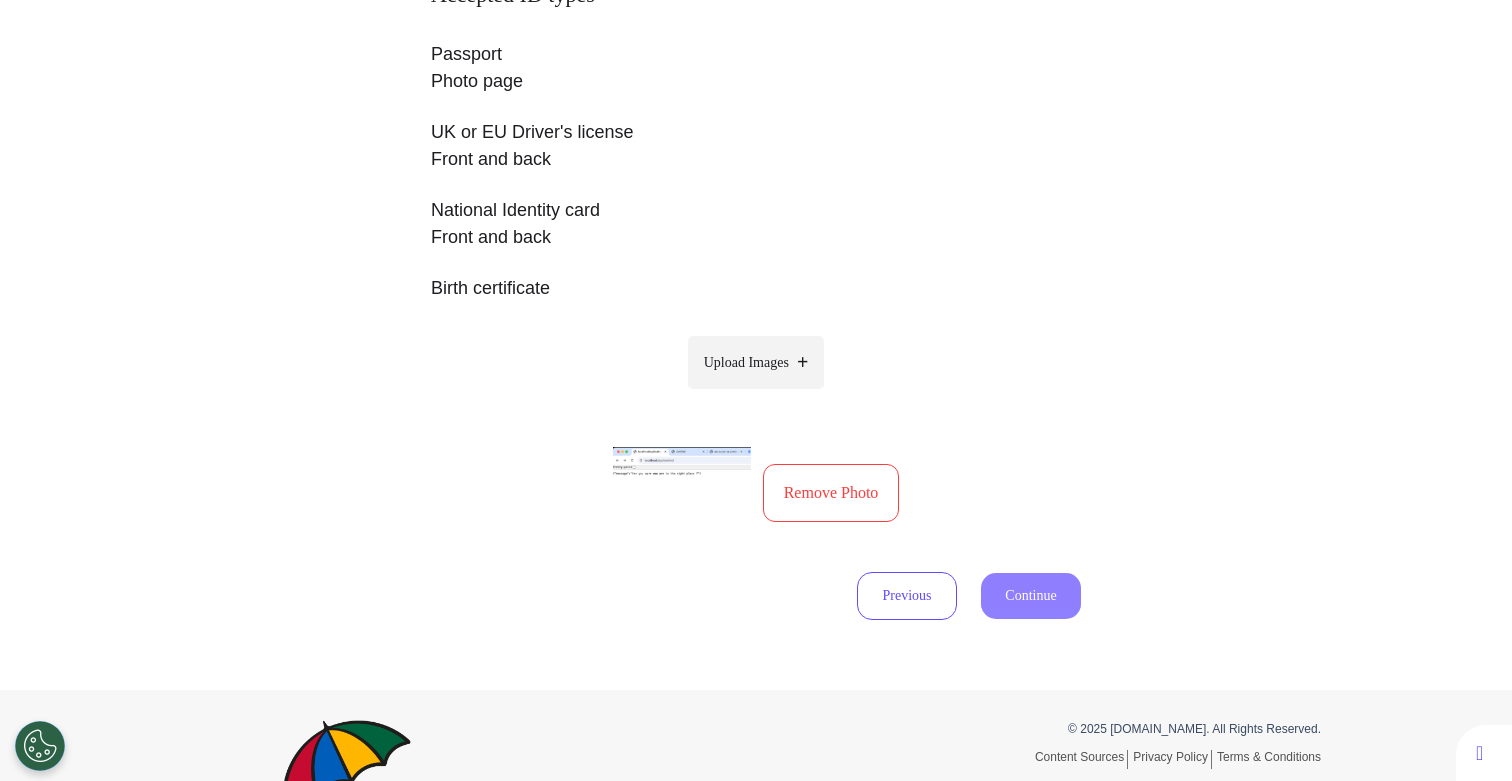 select on "******" 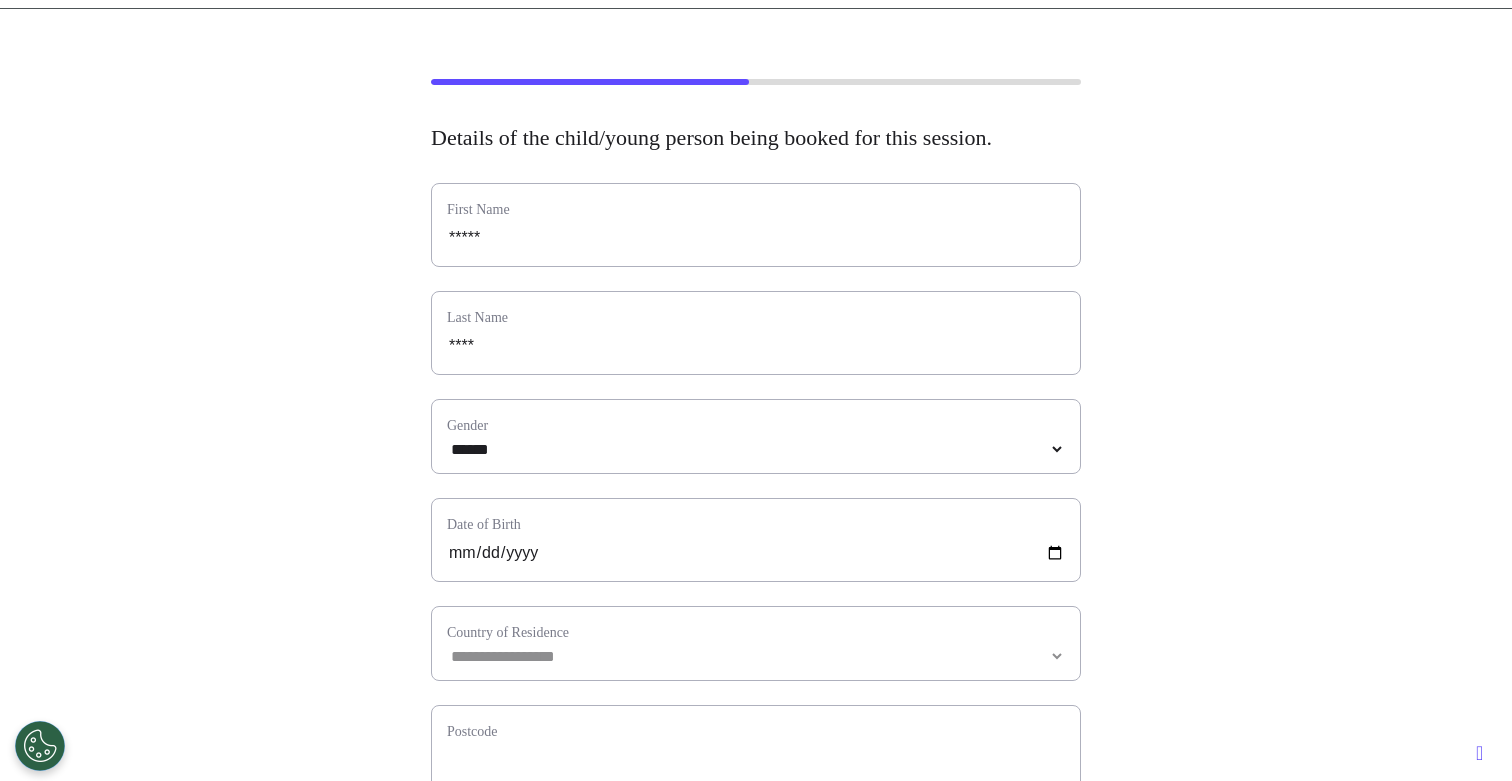 scroll, scrollTop: 0, scrollLeft: 0, axis: both 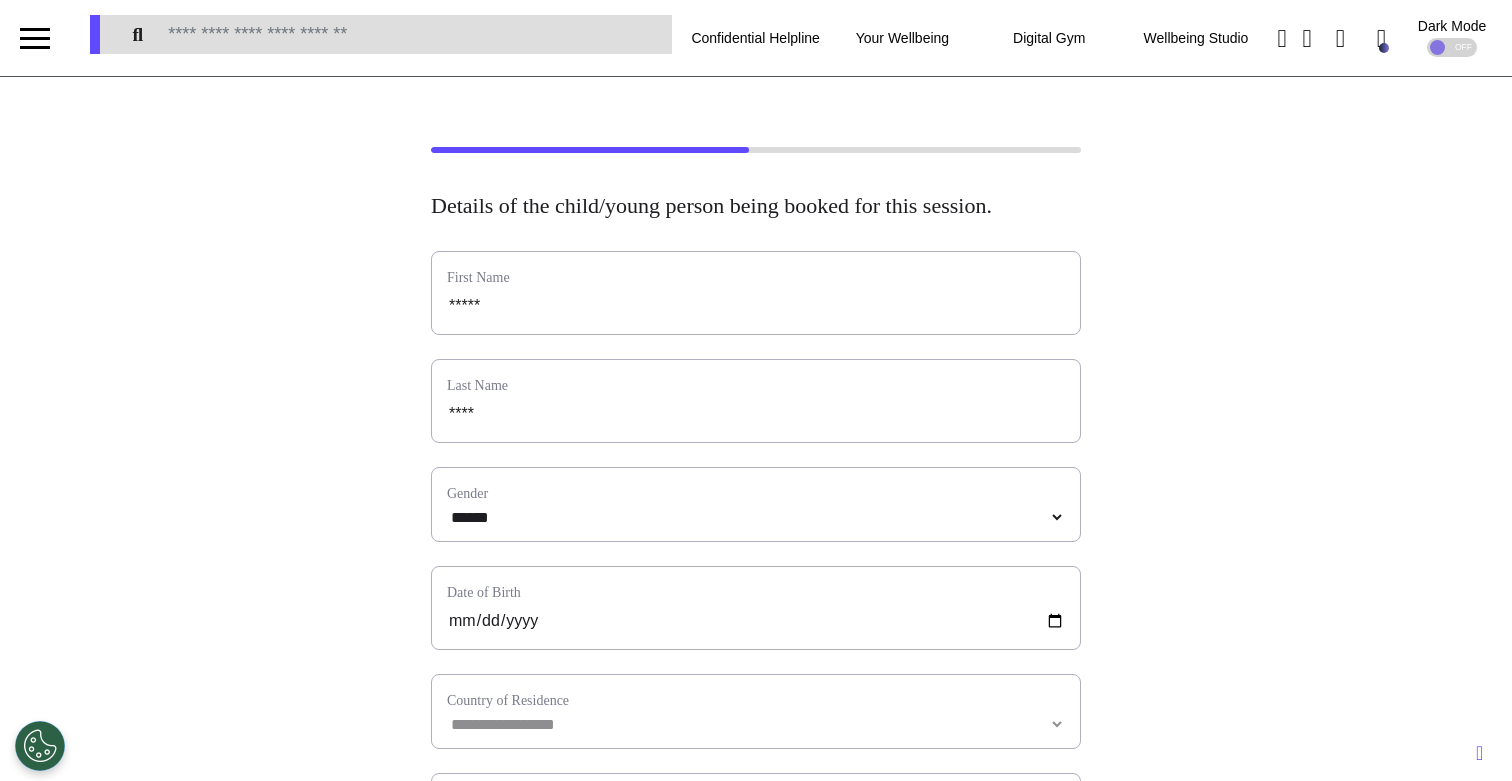 click on "Gender" at bounding box center (756, 493) 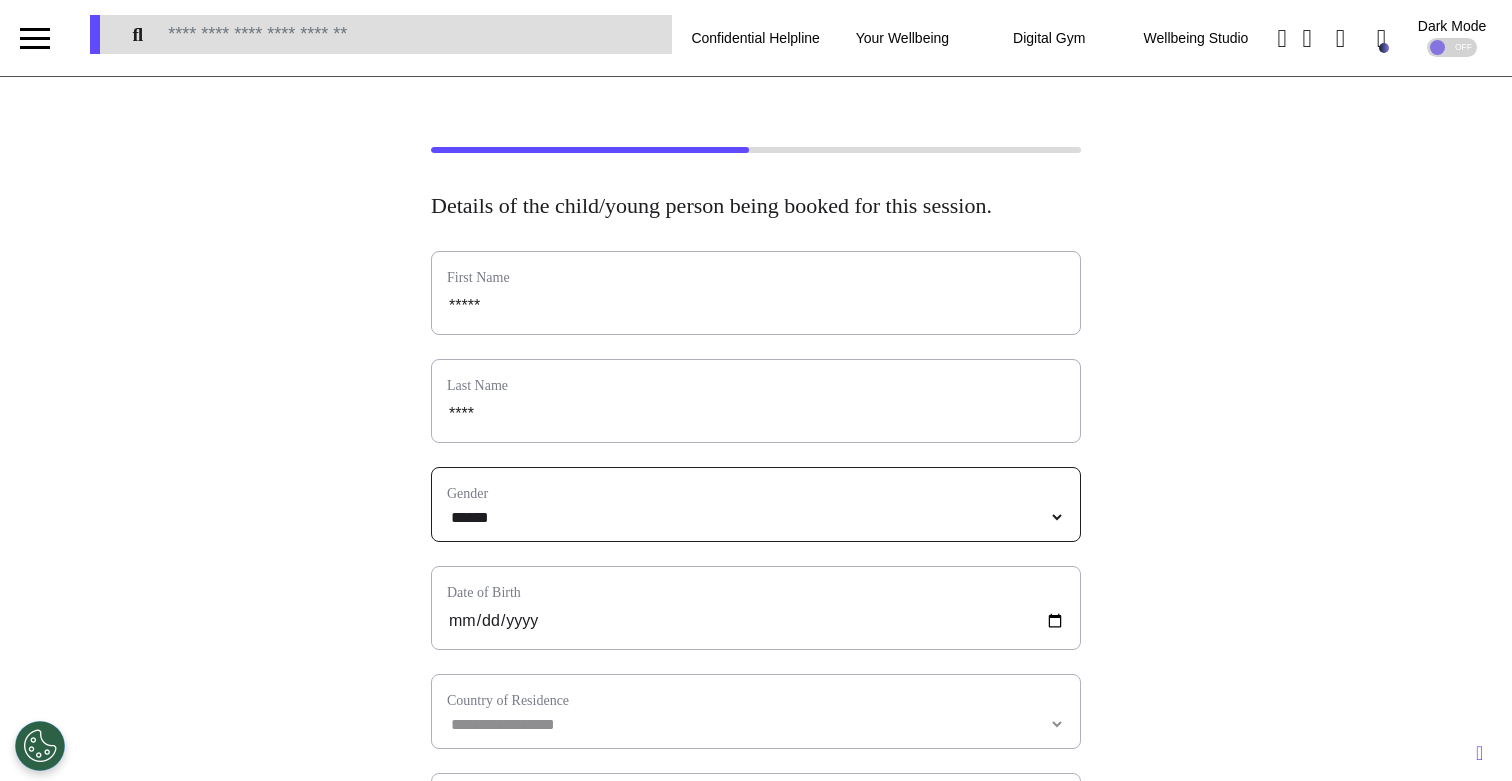 select 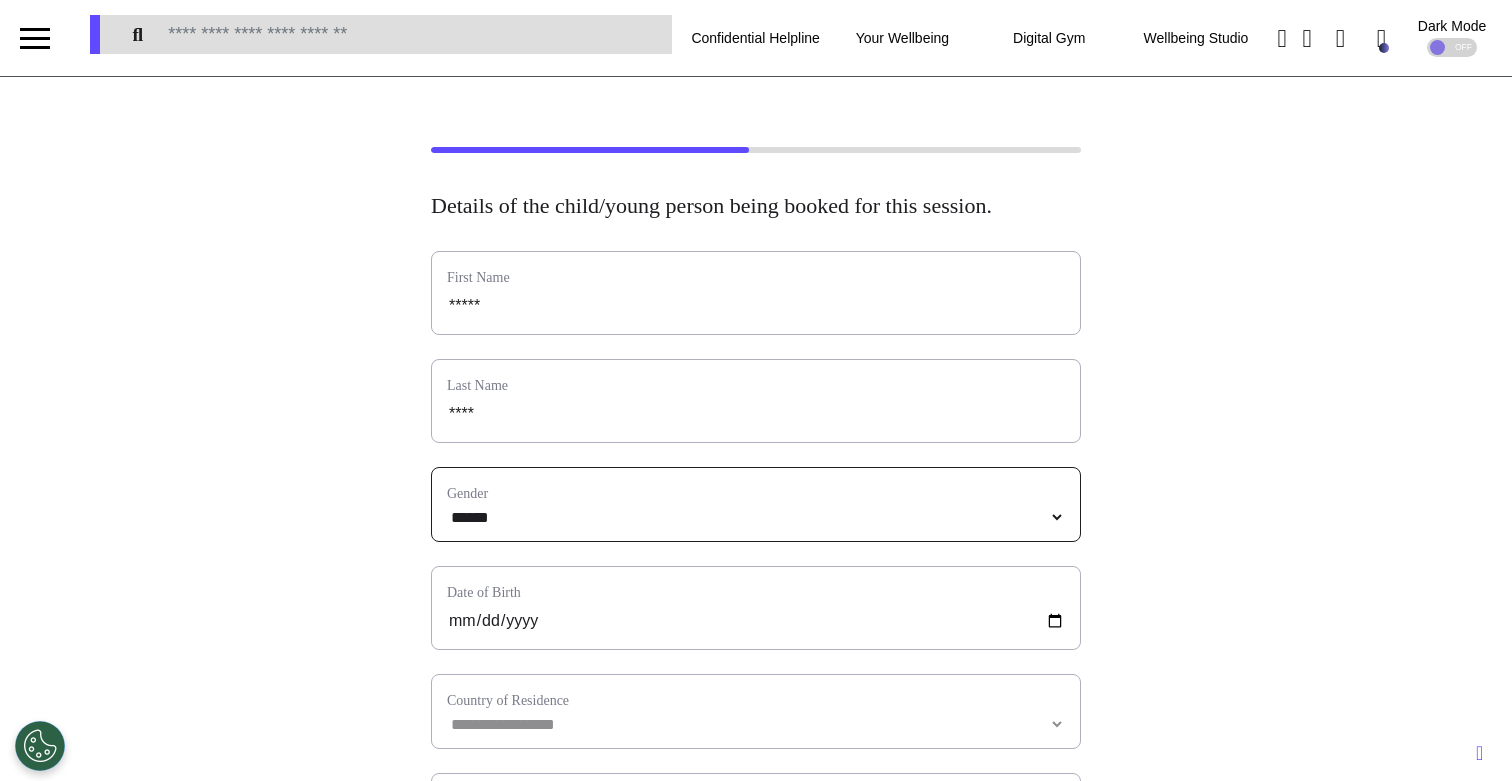 click on "**********" at bounding box center (756, 517) 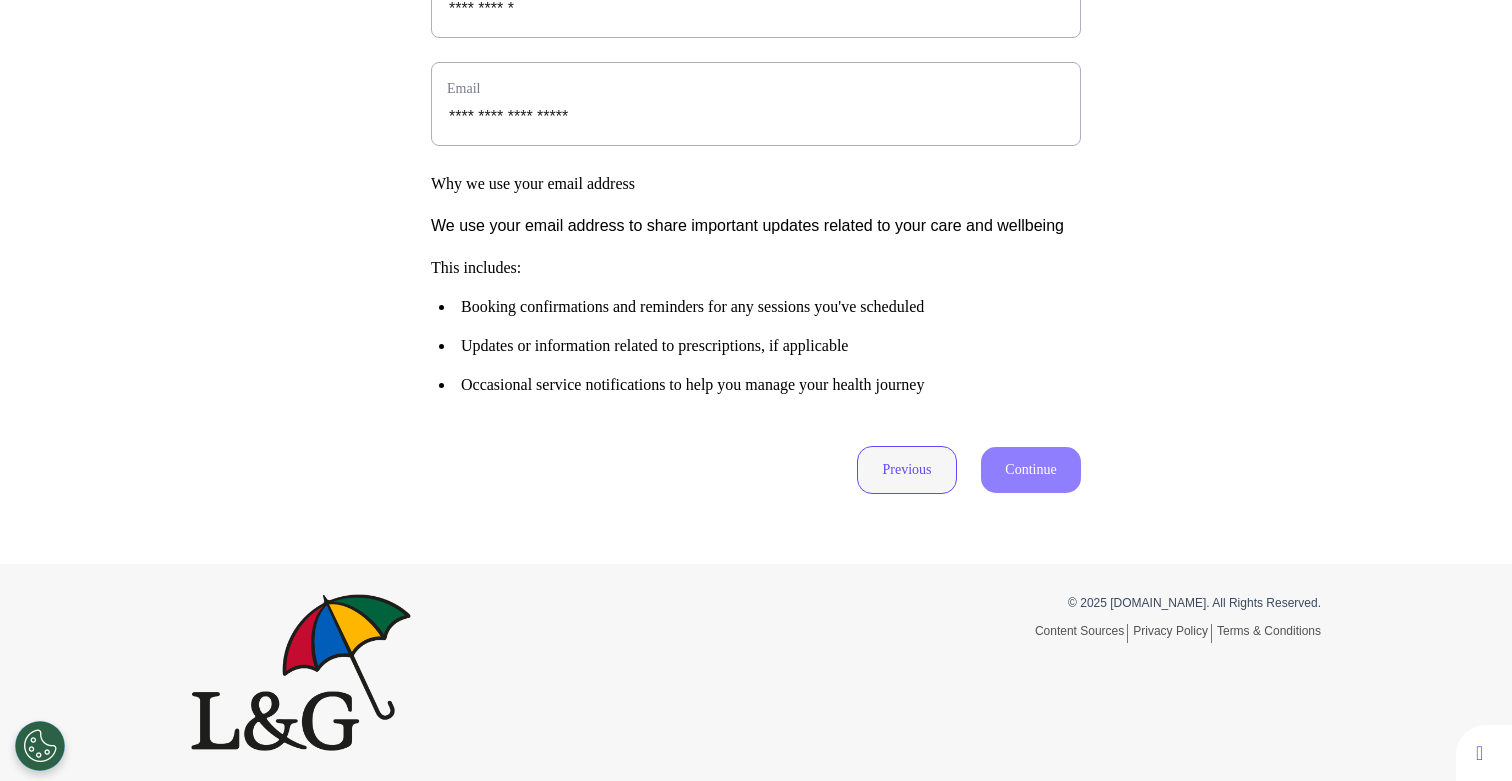 click on "Previous" at bounding box center [907, 470] 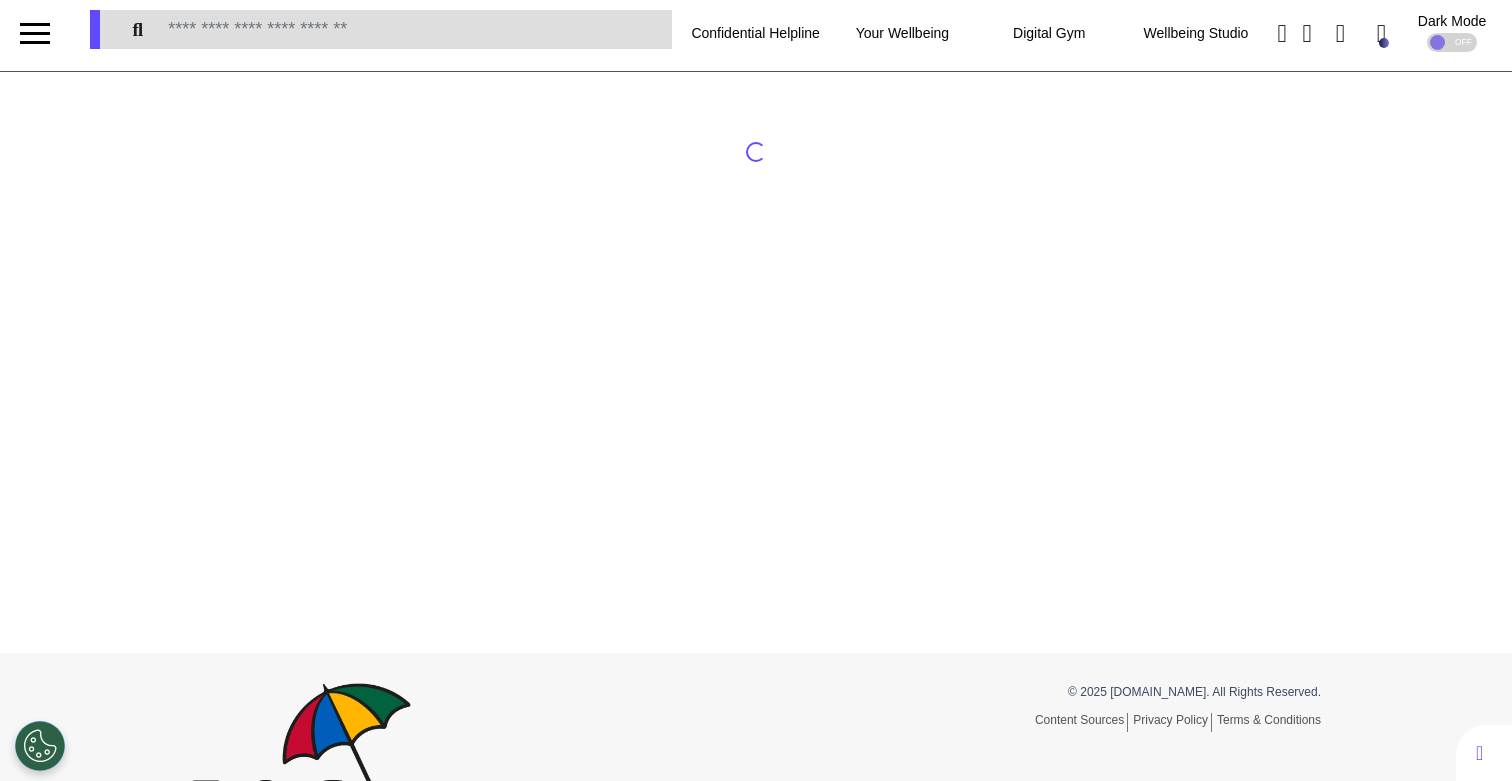 scroll, scrollTop: 0, scrollLeft: 0, axis: both 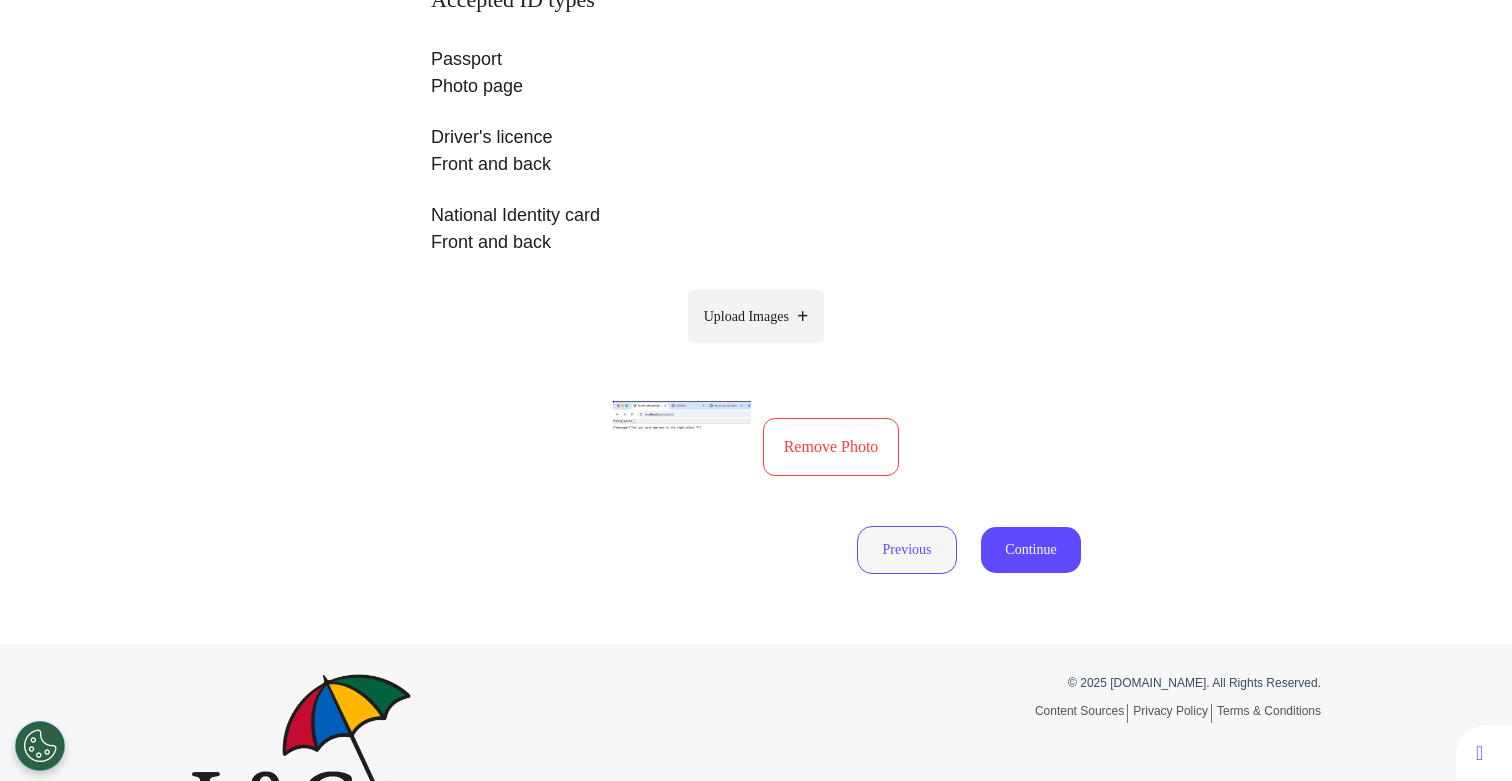 click on "Previous" at bounding box center (907, 550) 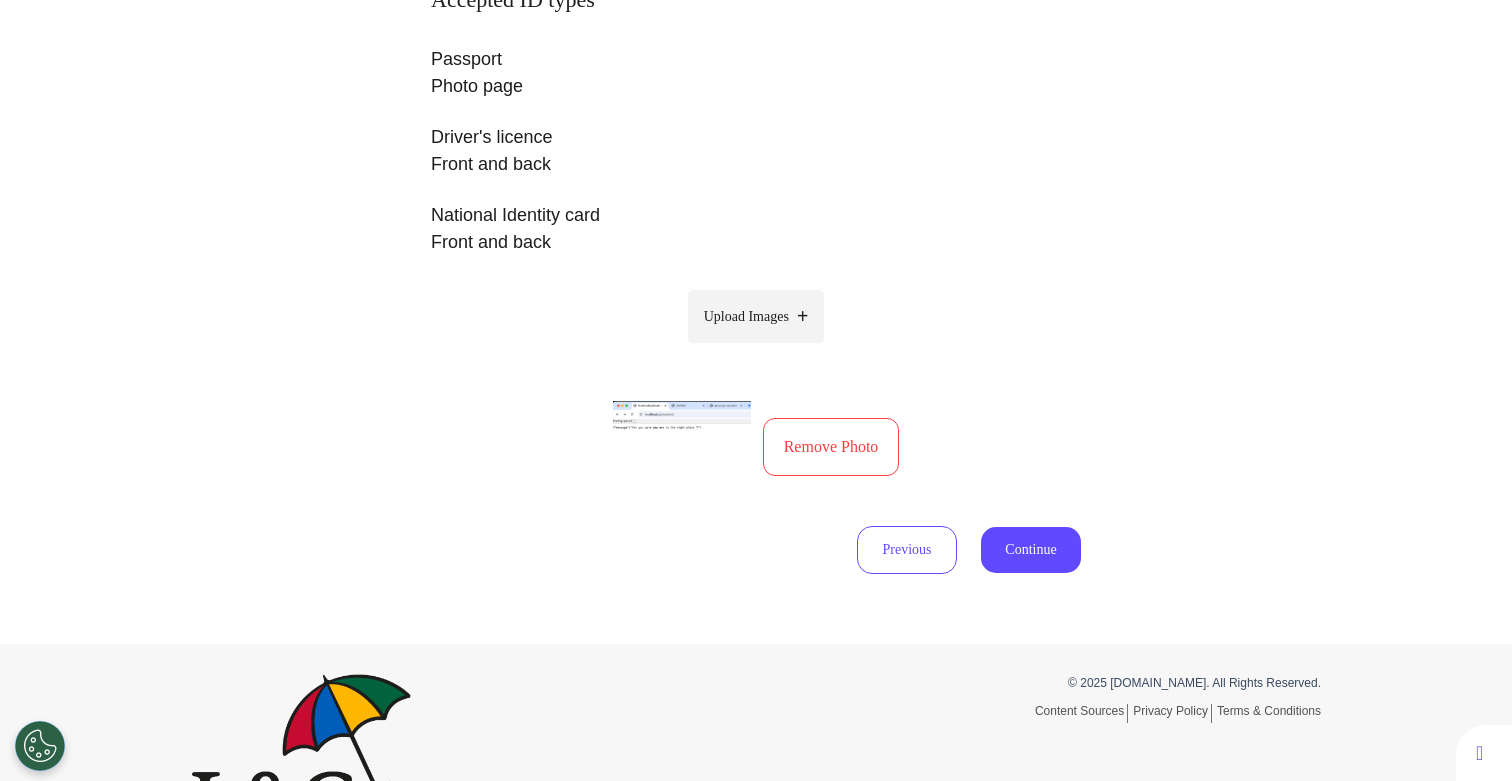 scroll, scrollTop: 93, scrollLeft: 0, axis: vertical 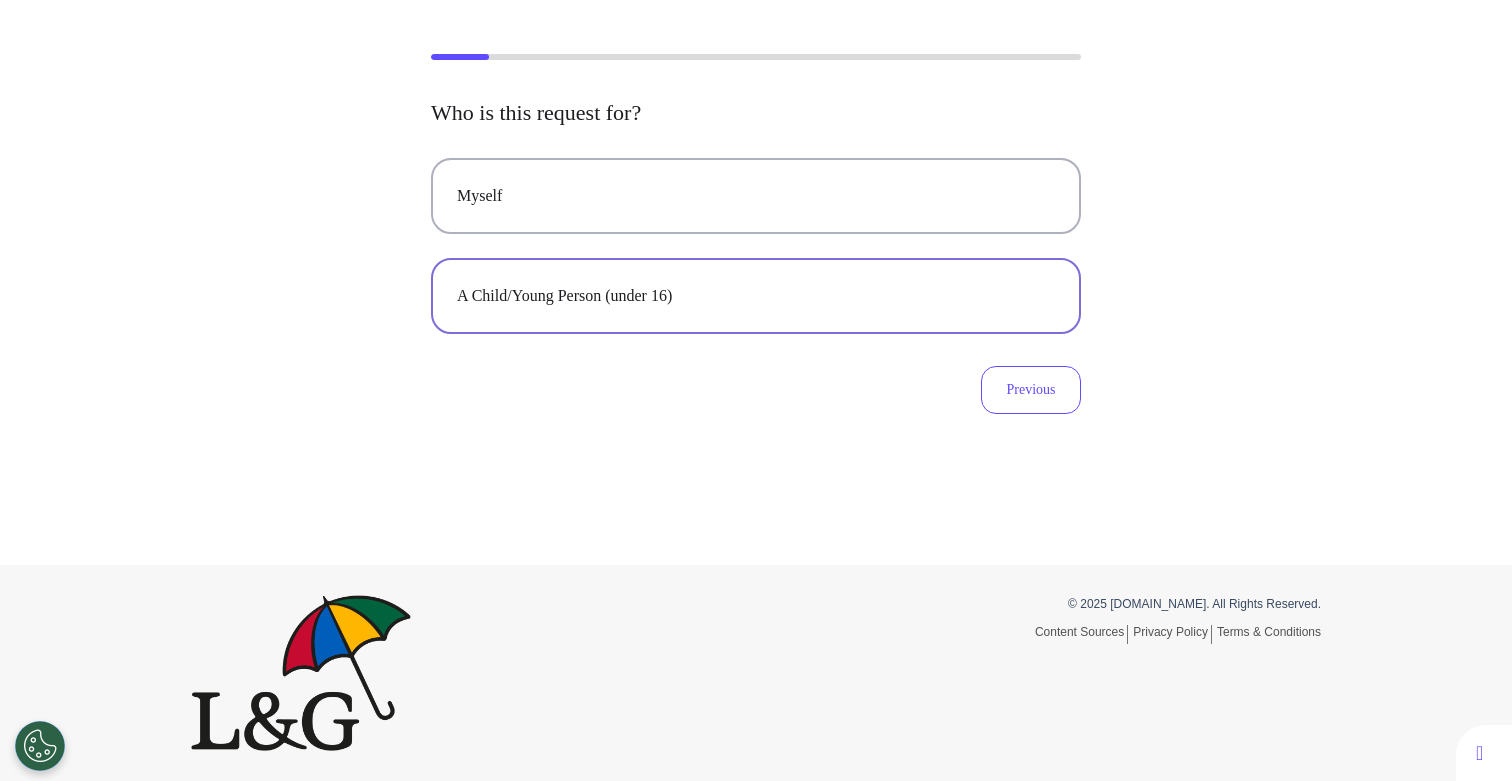 click on "A Child/Young Person (under 16)" at bounding box center [756, 296] 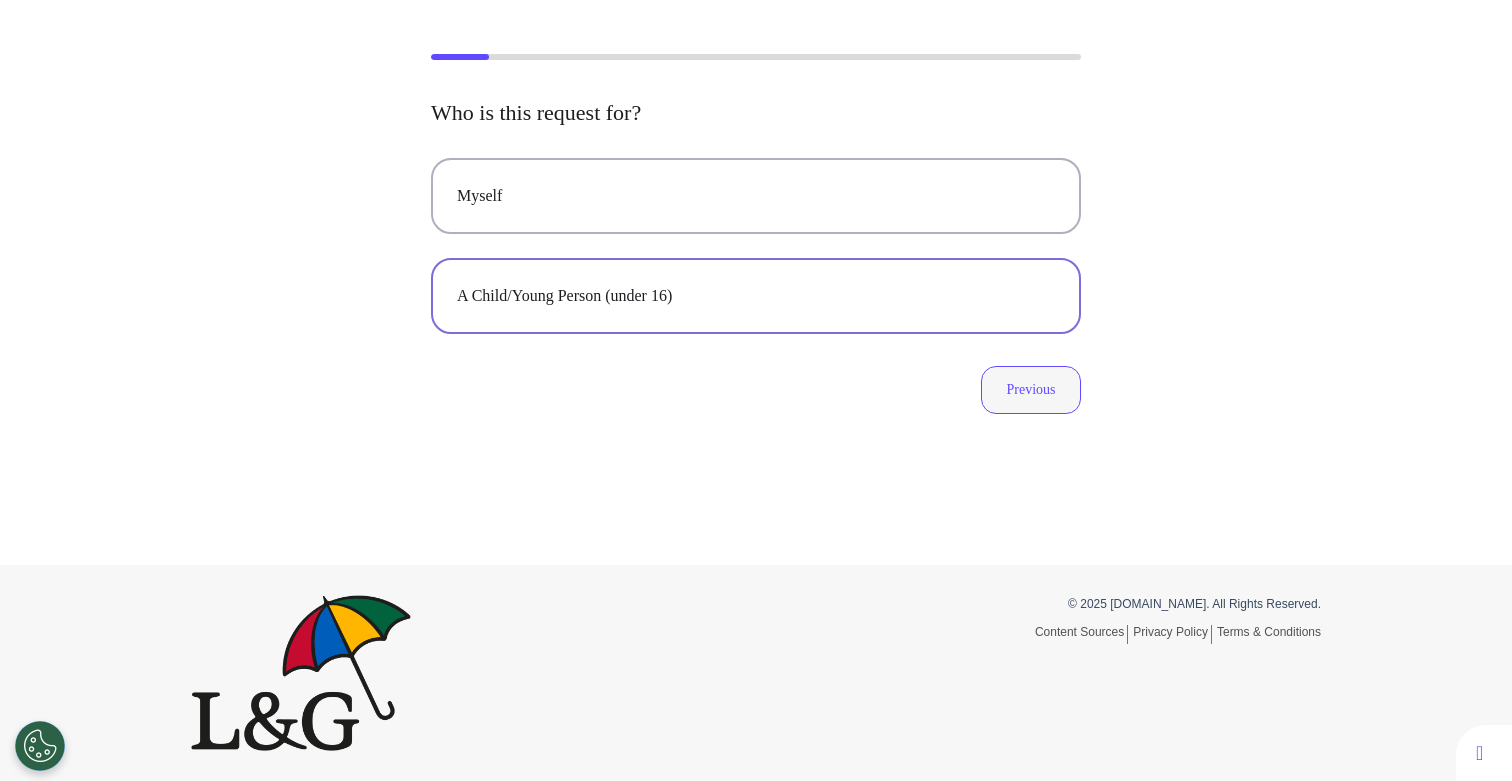 click on "Previous" at bounding box center [1031, 390] 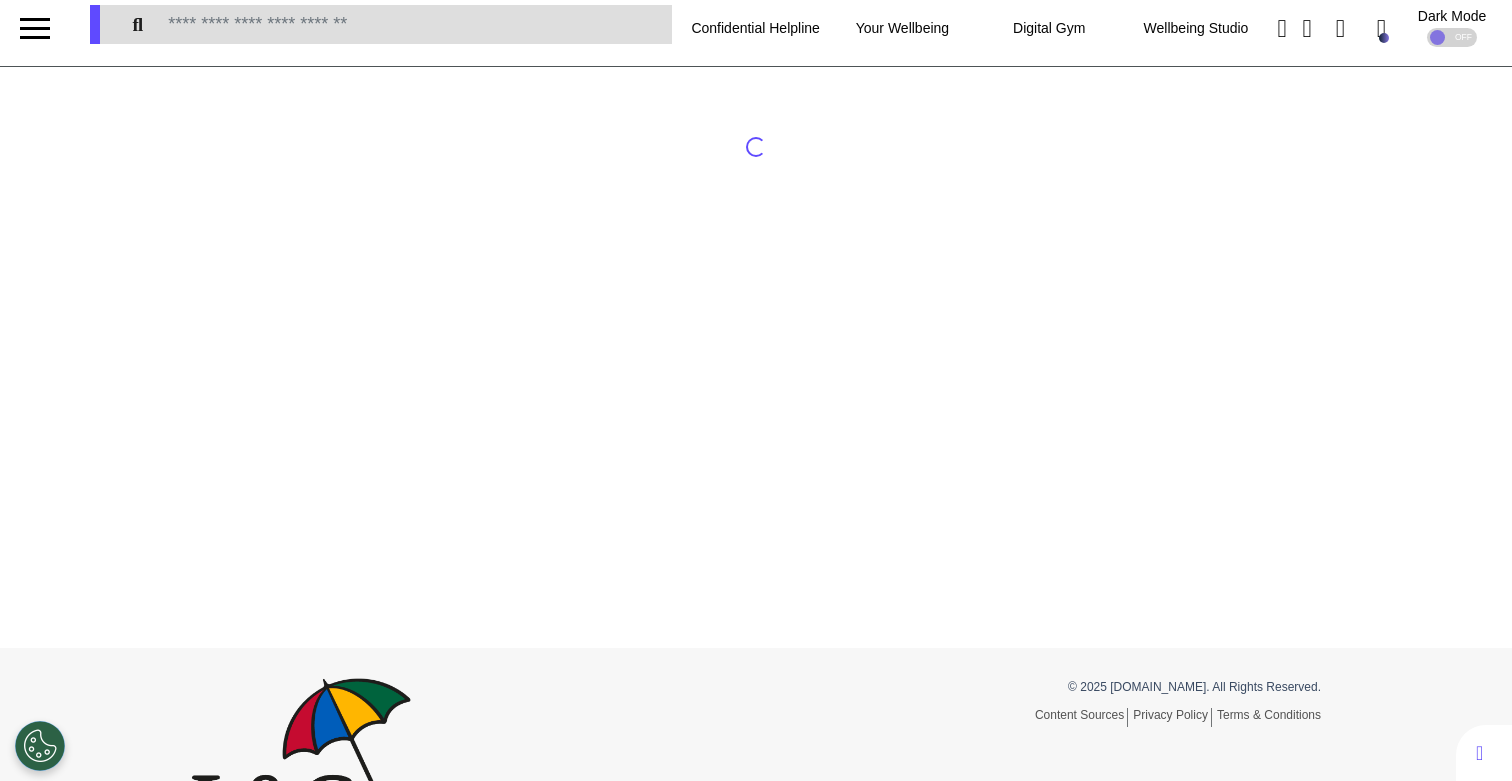 scroll, scrollTop: 0, scrollLeft: 0, axis: both 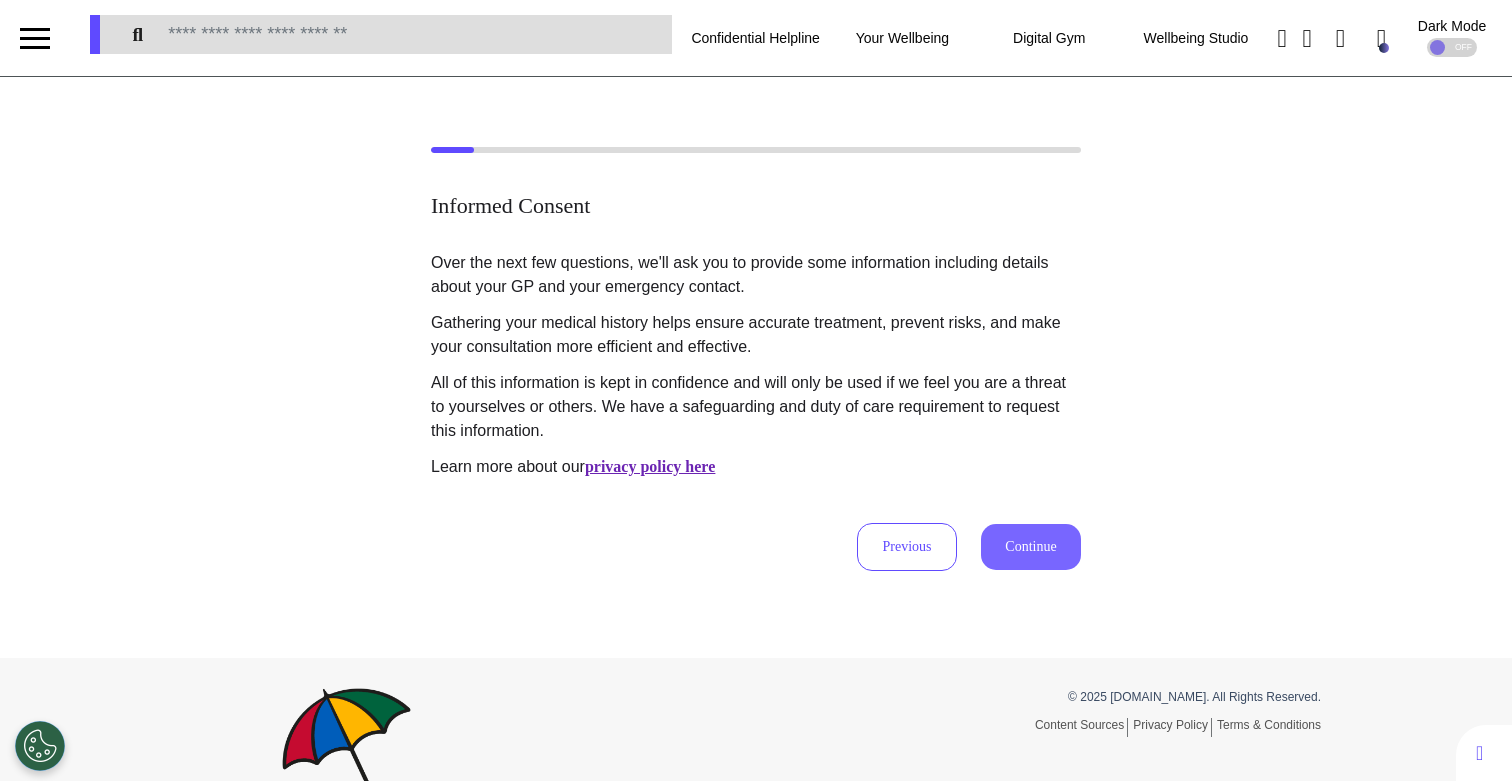 click on "Continue" at bounding box center (1031, 547) 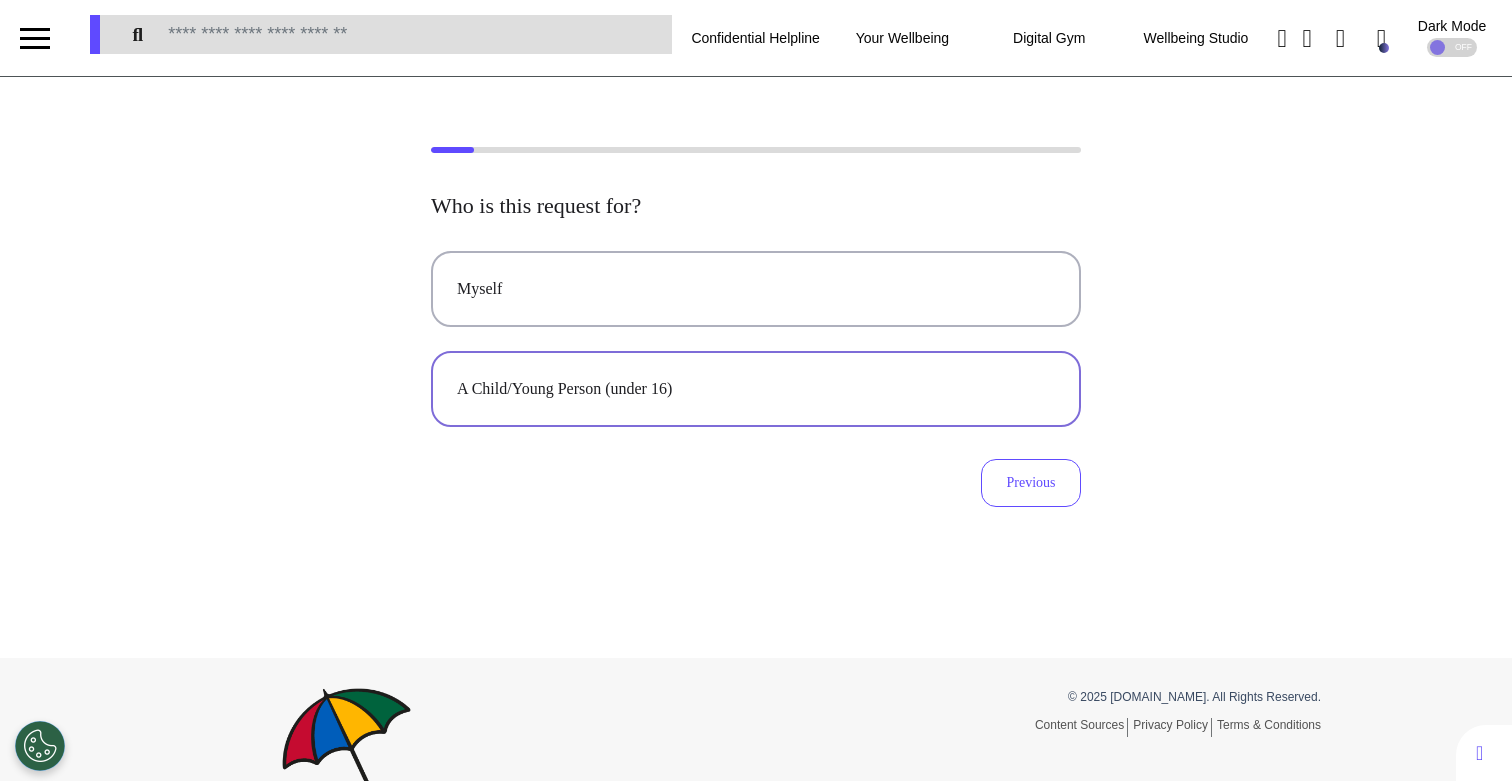 click on "A Child/Young Person (under 16)" at bounding box center [756, 389] 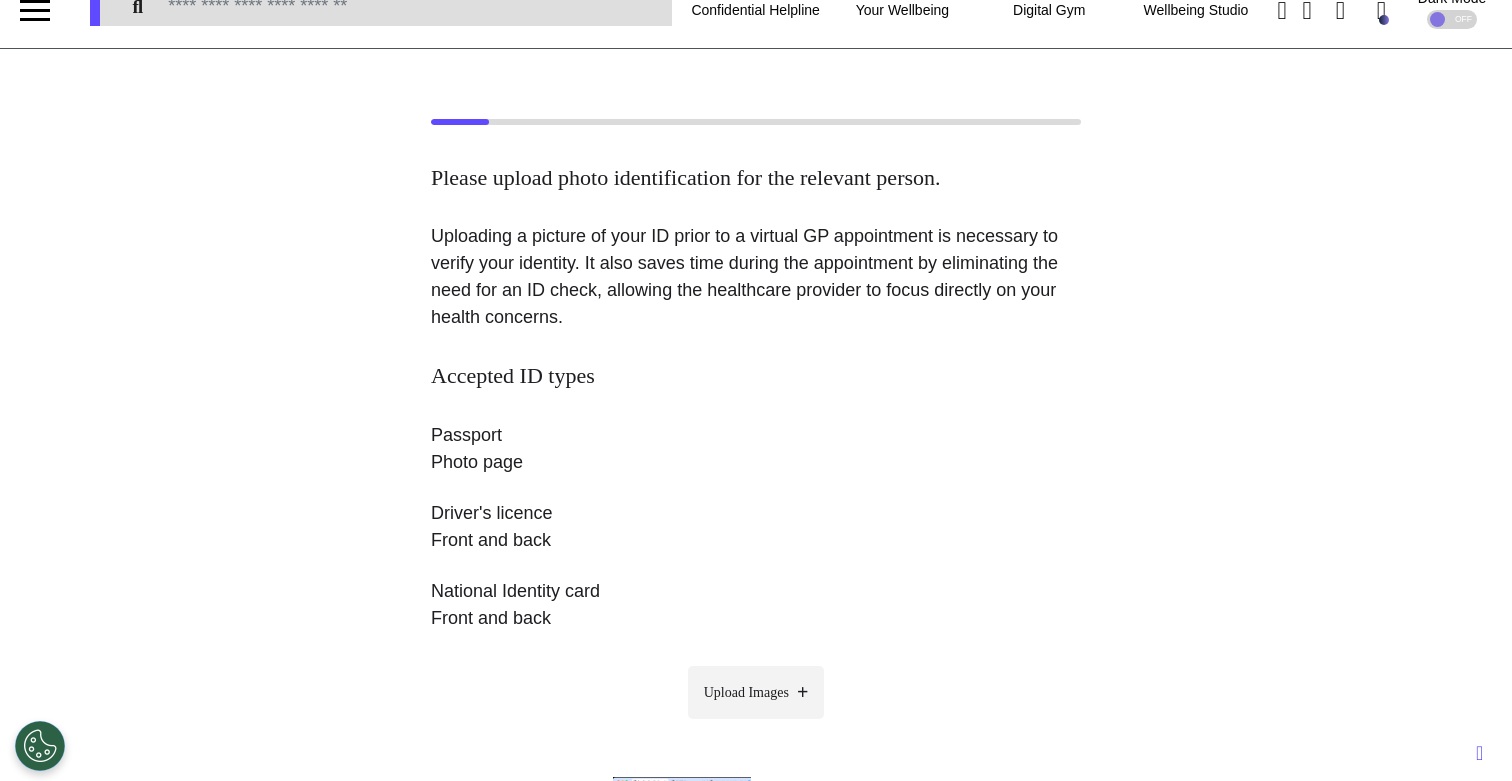 scroll, scrollTop: 38, scrollLeft: 0, axis: vertical 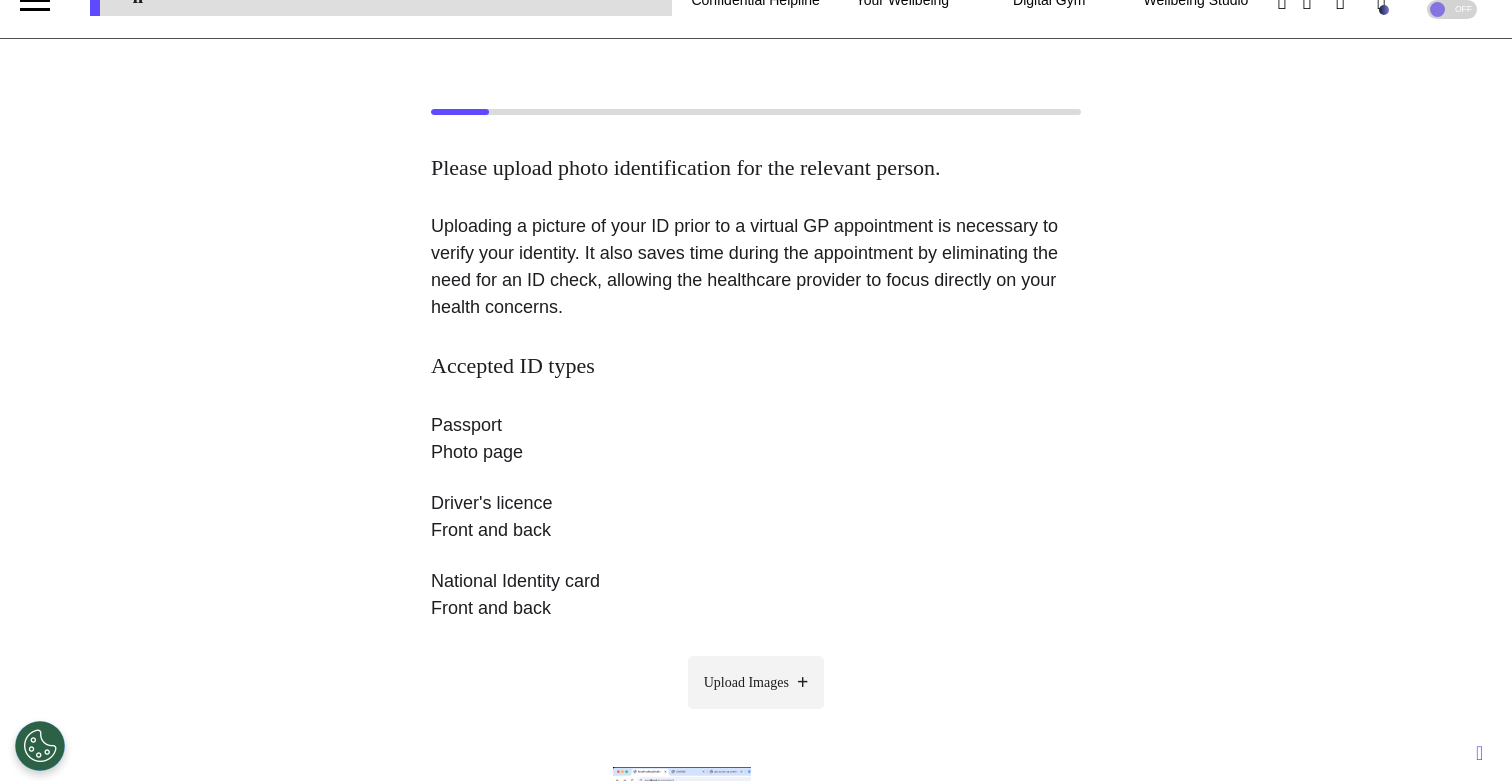 click on "Upload Images" at bounding box center [756, 682] 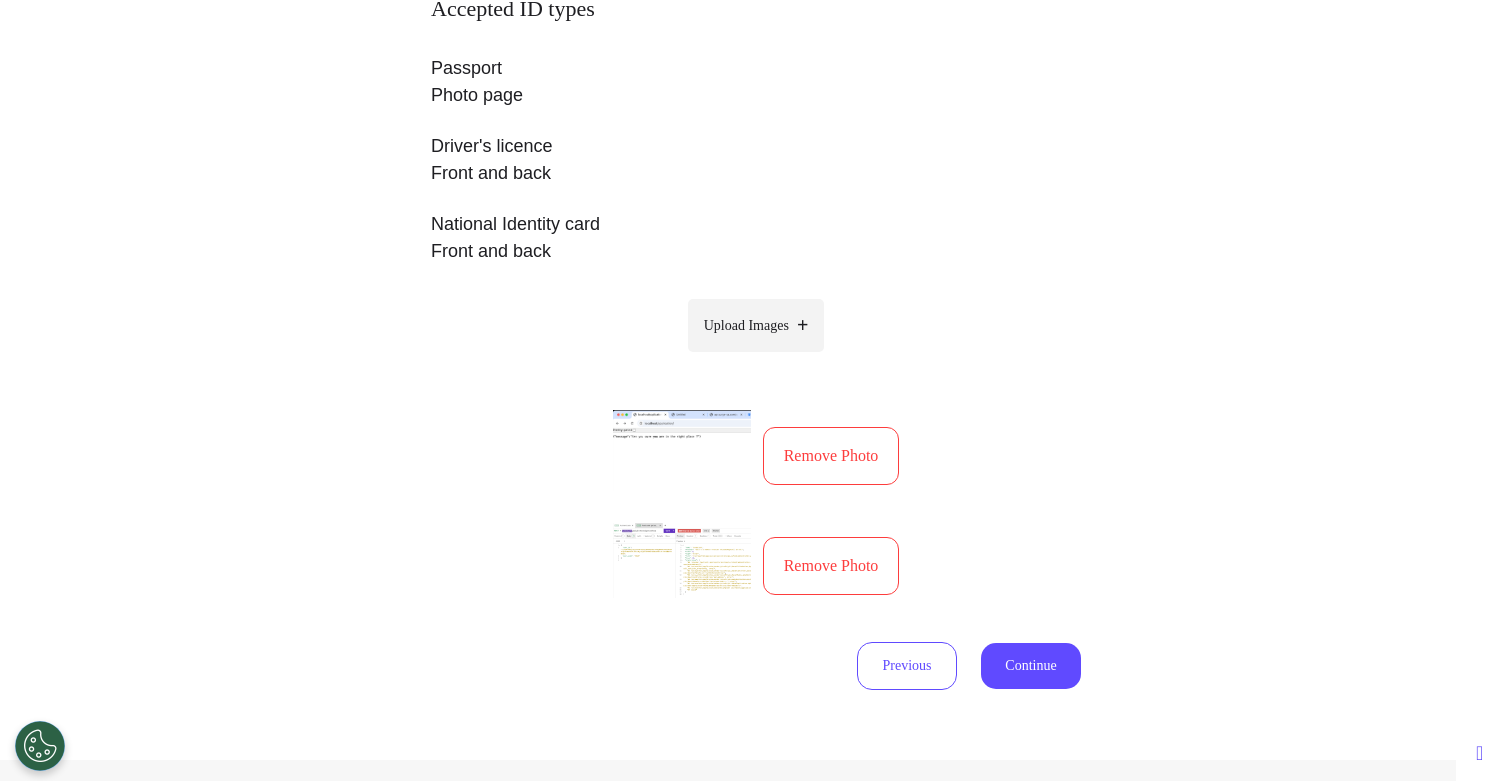 scroll, scrollTop: 533, scrollLeft: 0, axis: vertical 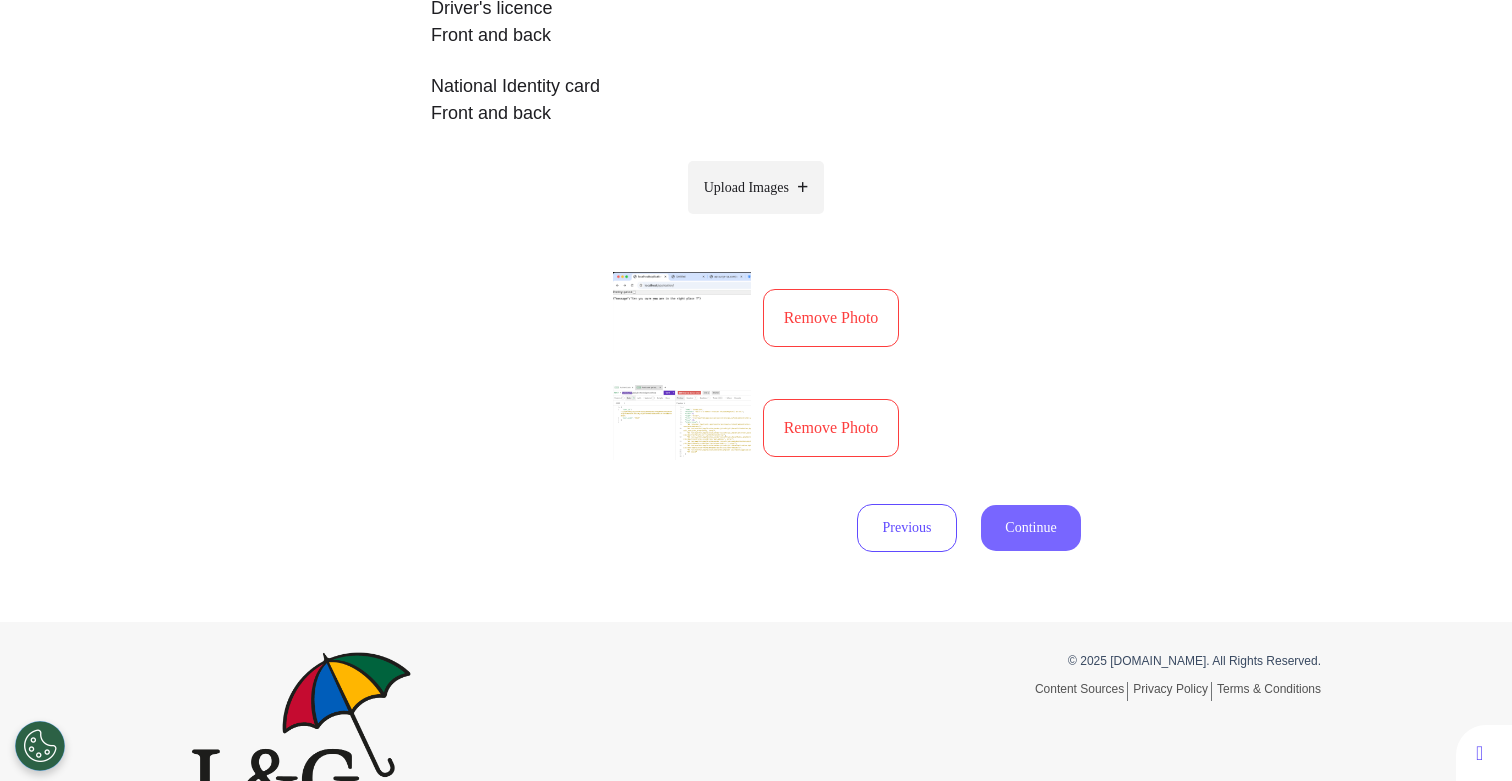 click on "Continue" at bounding box center (1031, 528) 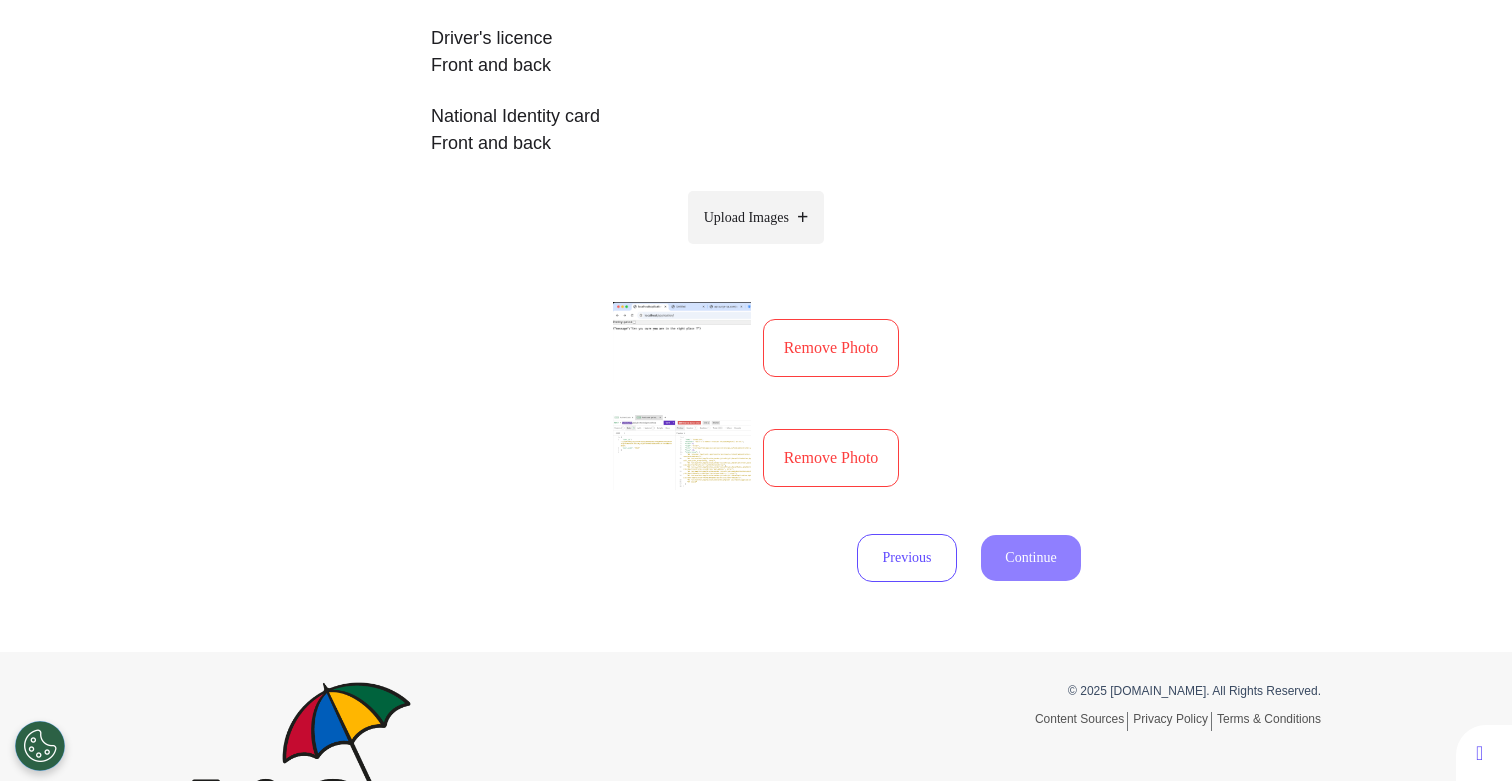 select on "******" 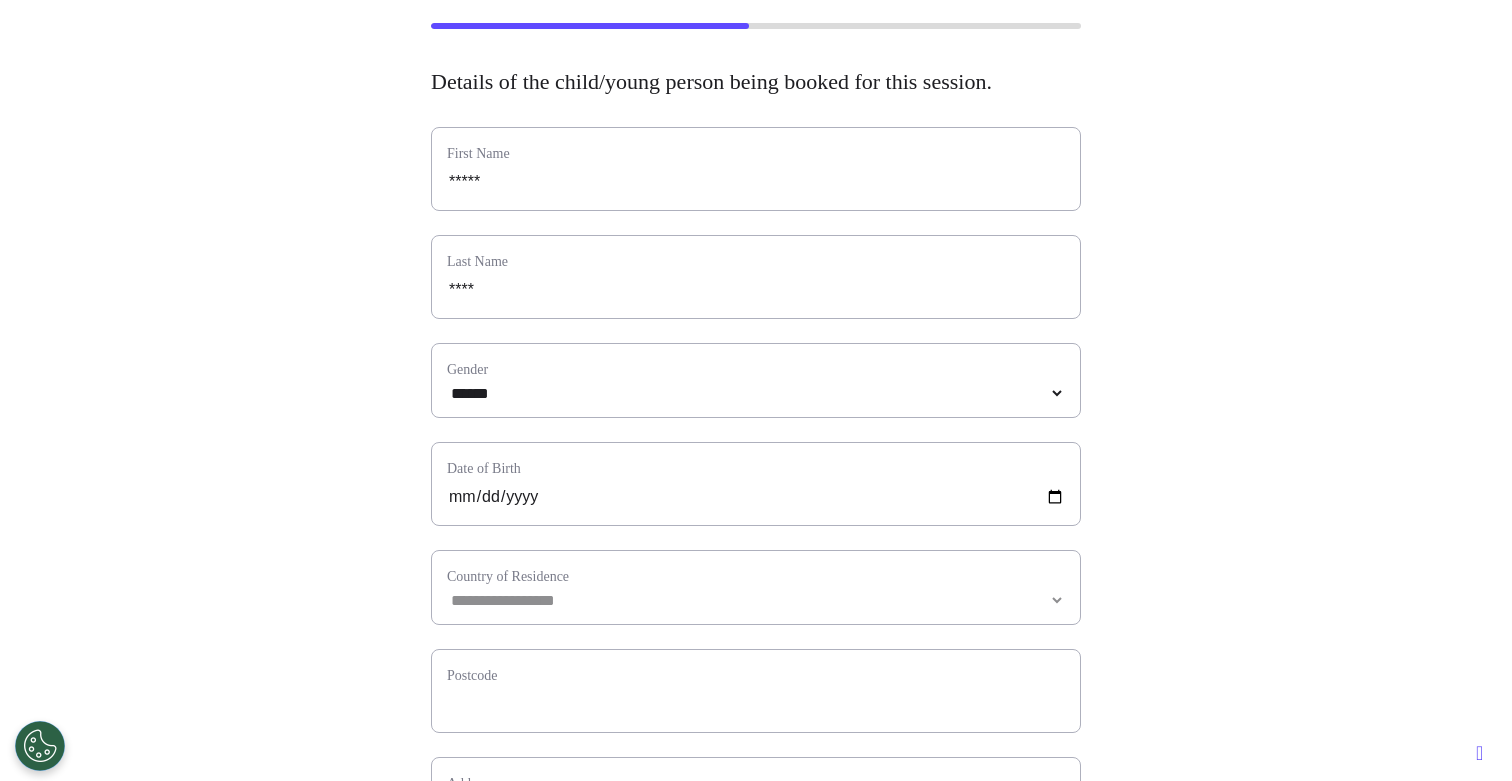 scroll, scrollTop: 266, scrollLeft: 0, axis: vertical 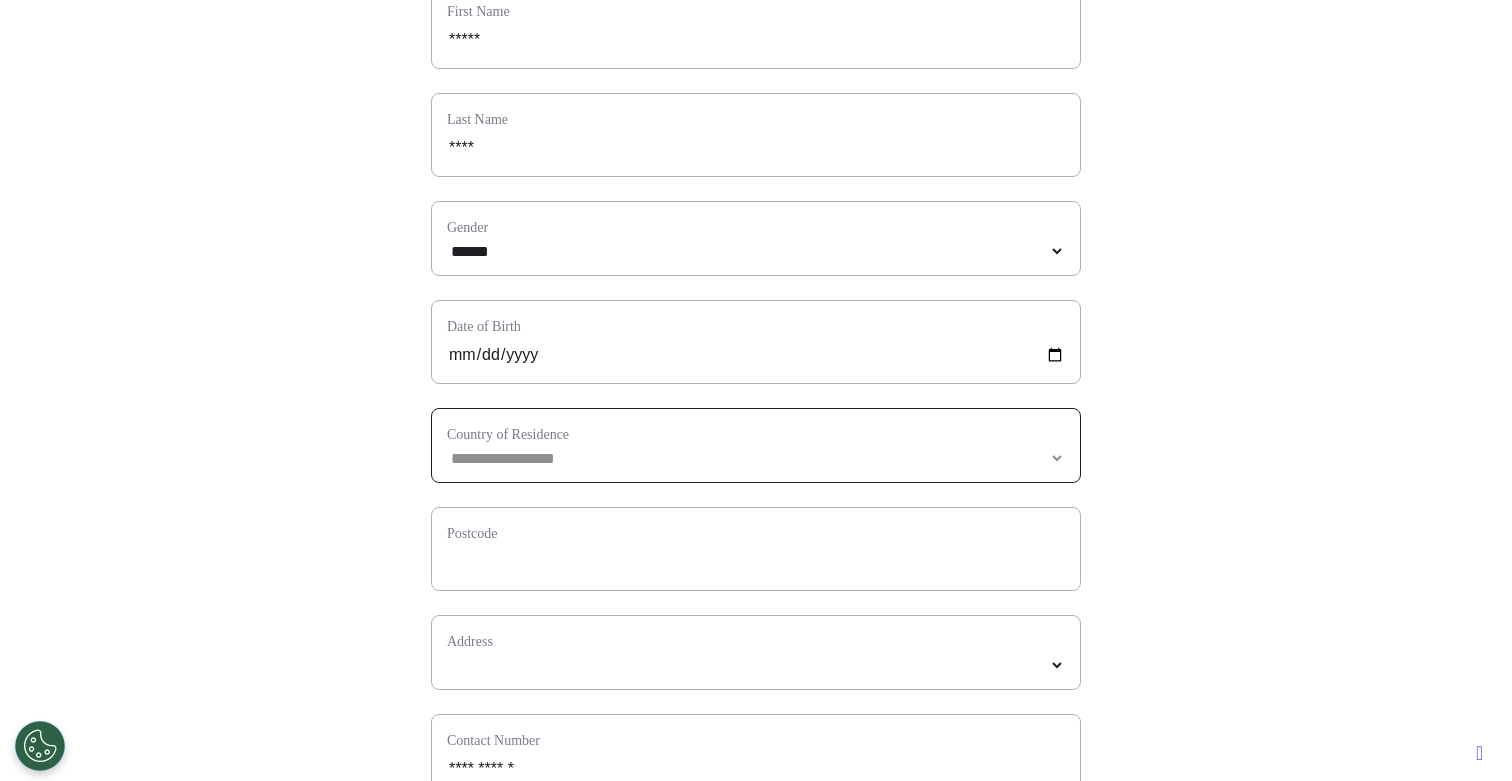 select 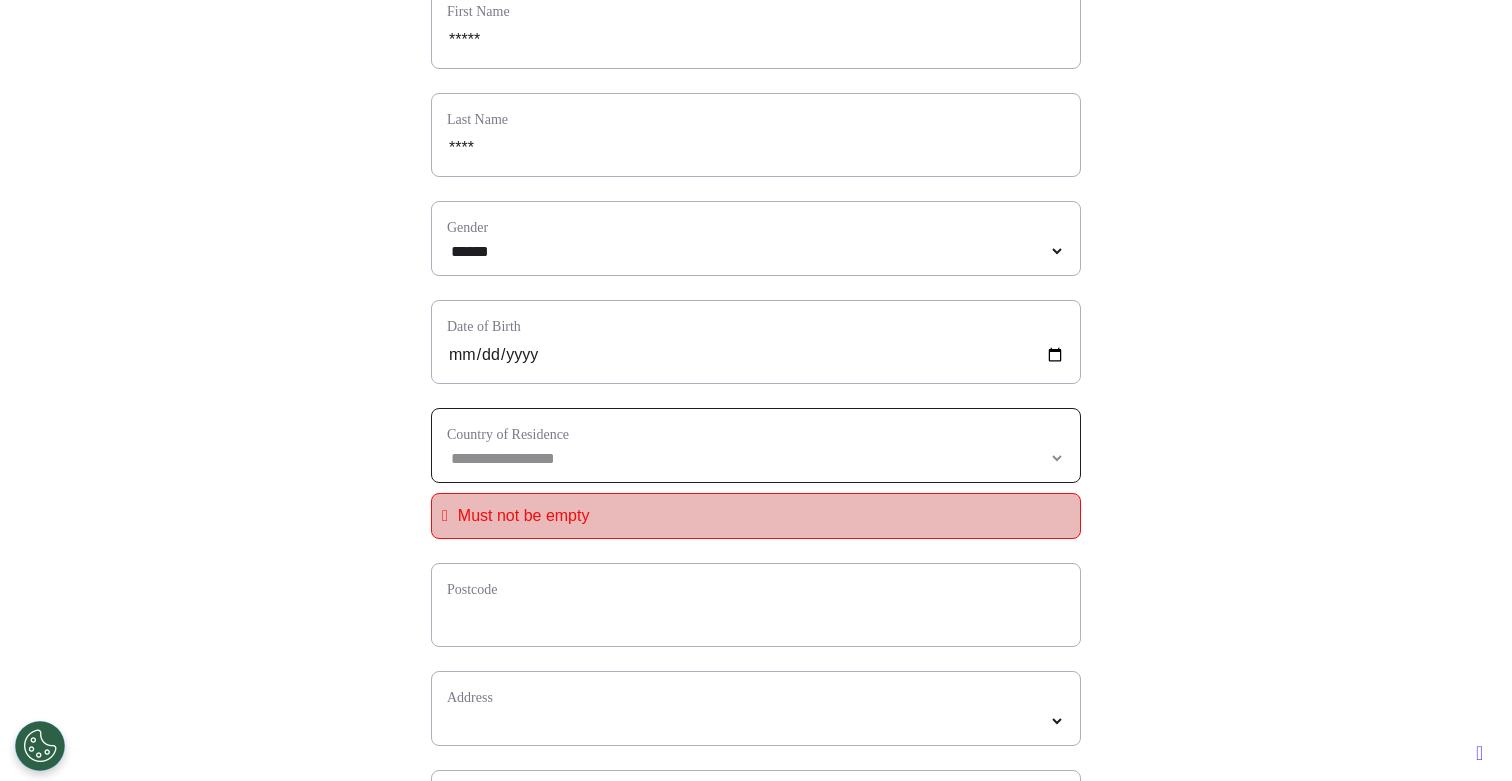 select on "**********" 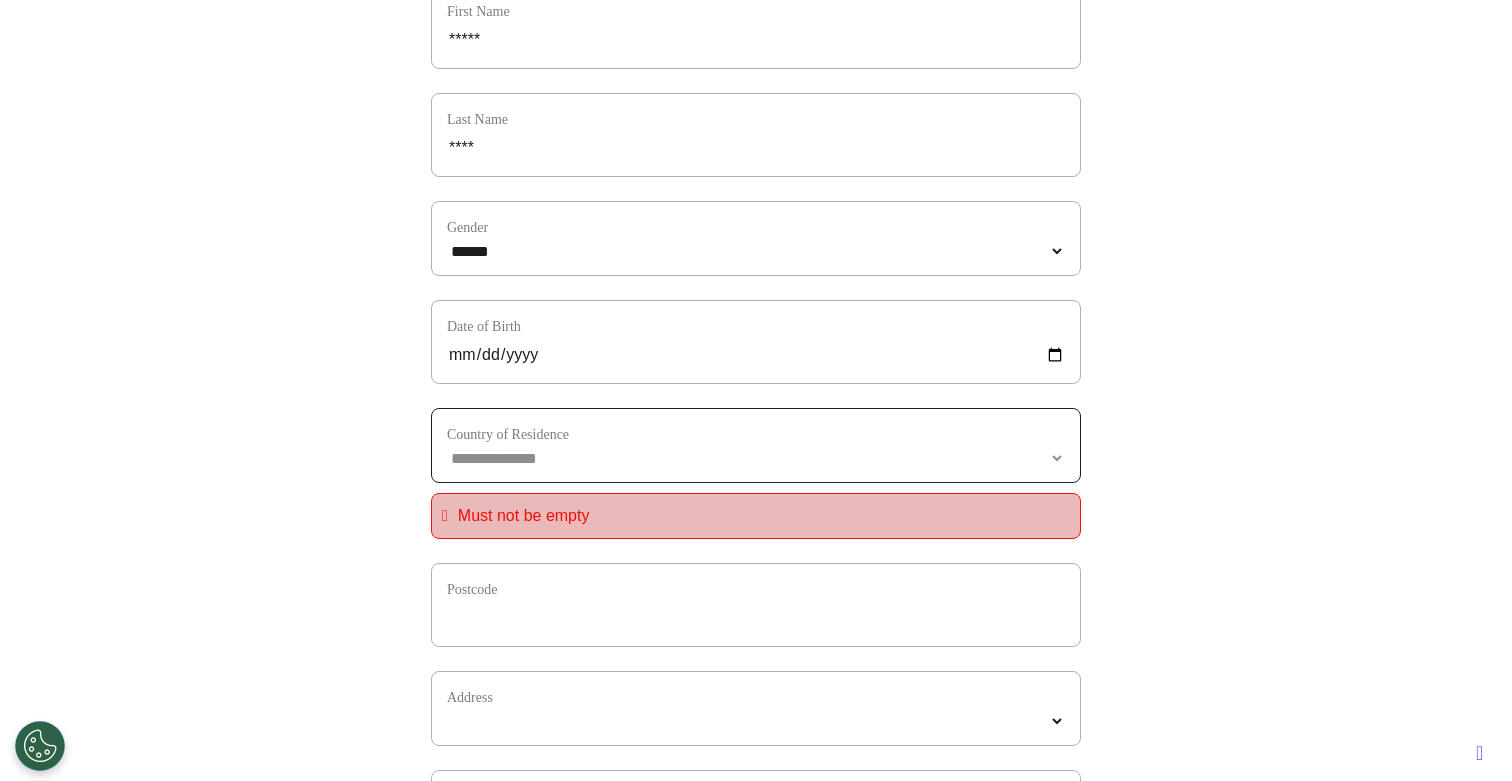 select 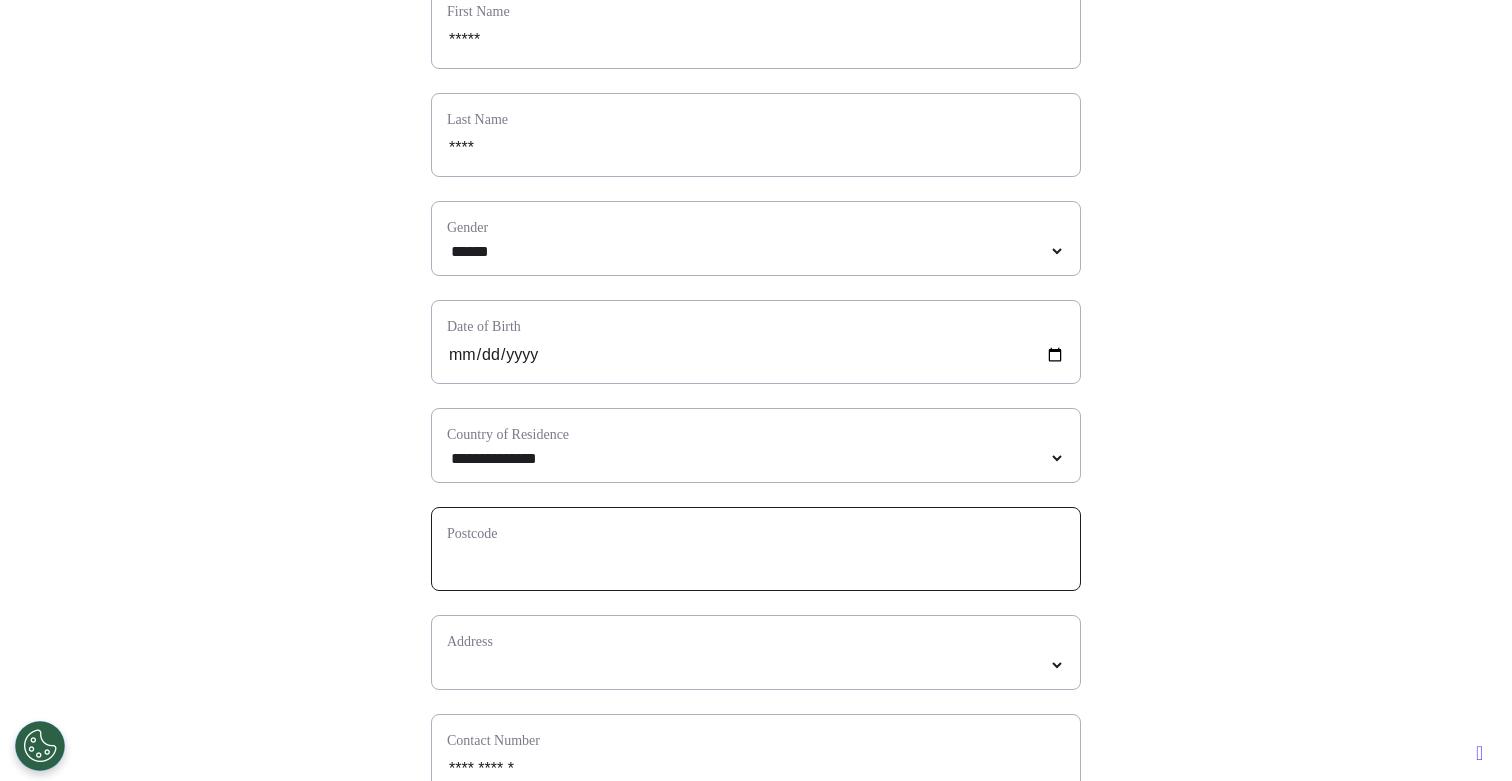 click at bounding box center [756, 562] 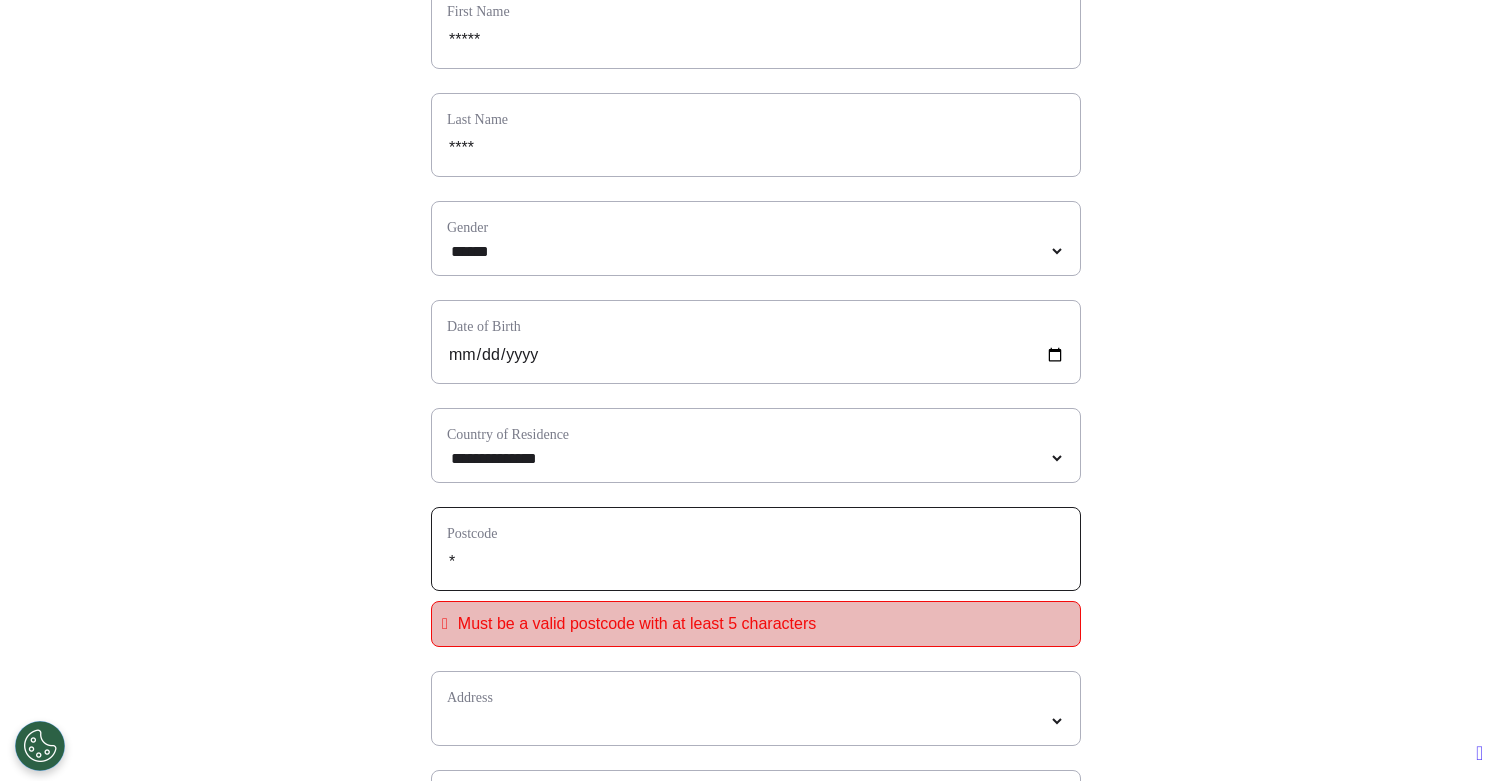 type on "**" 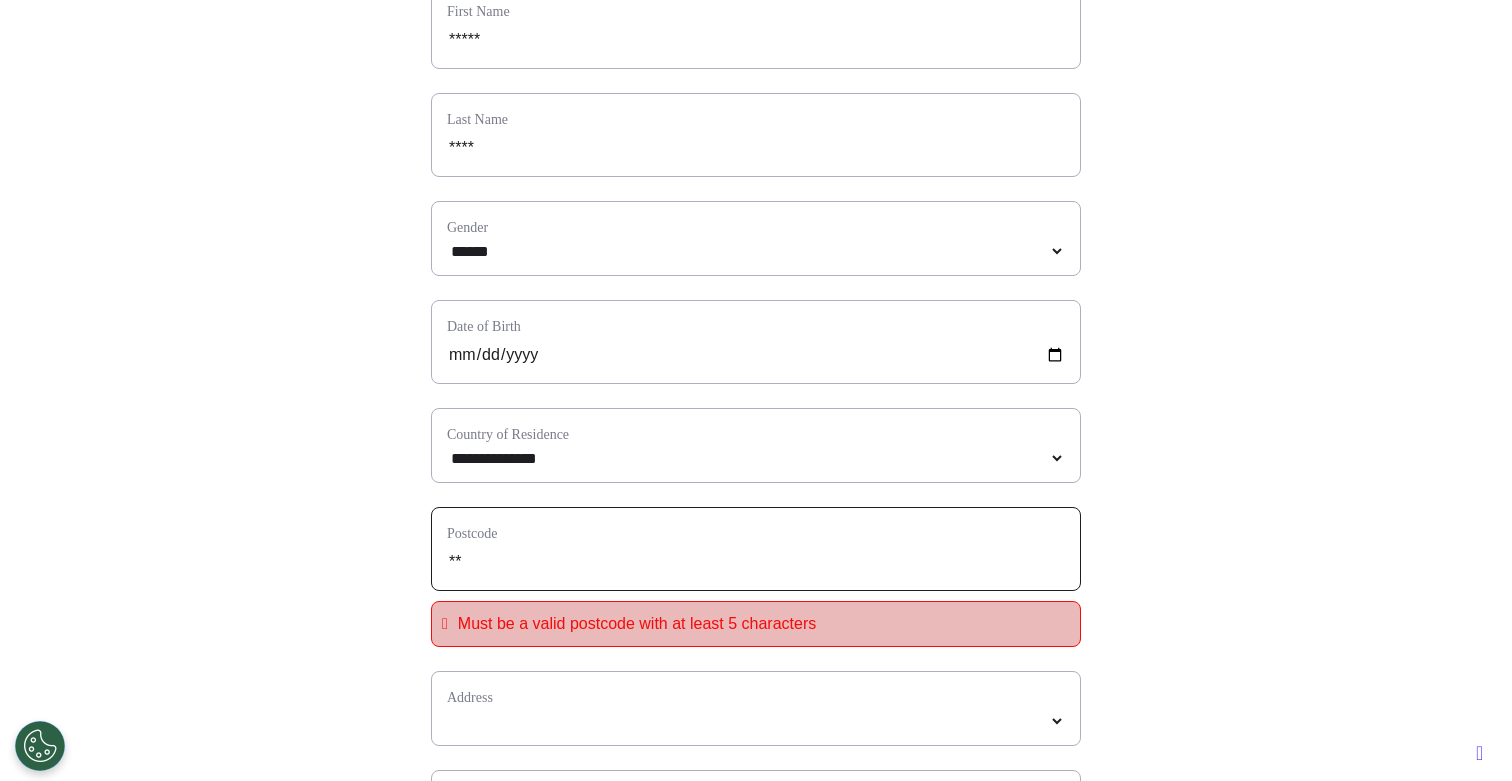 type on "***" 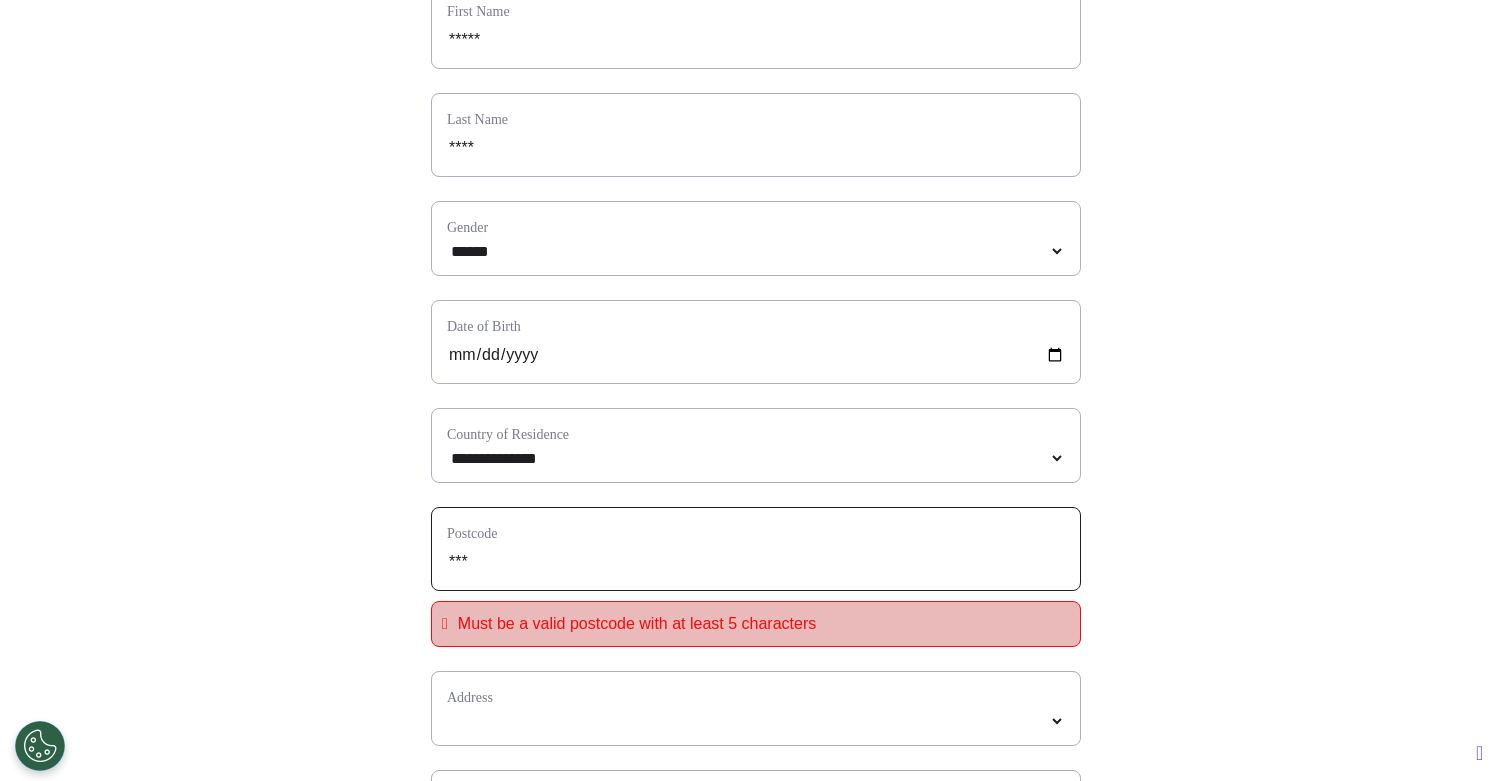 type on "****" 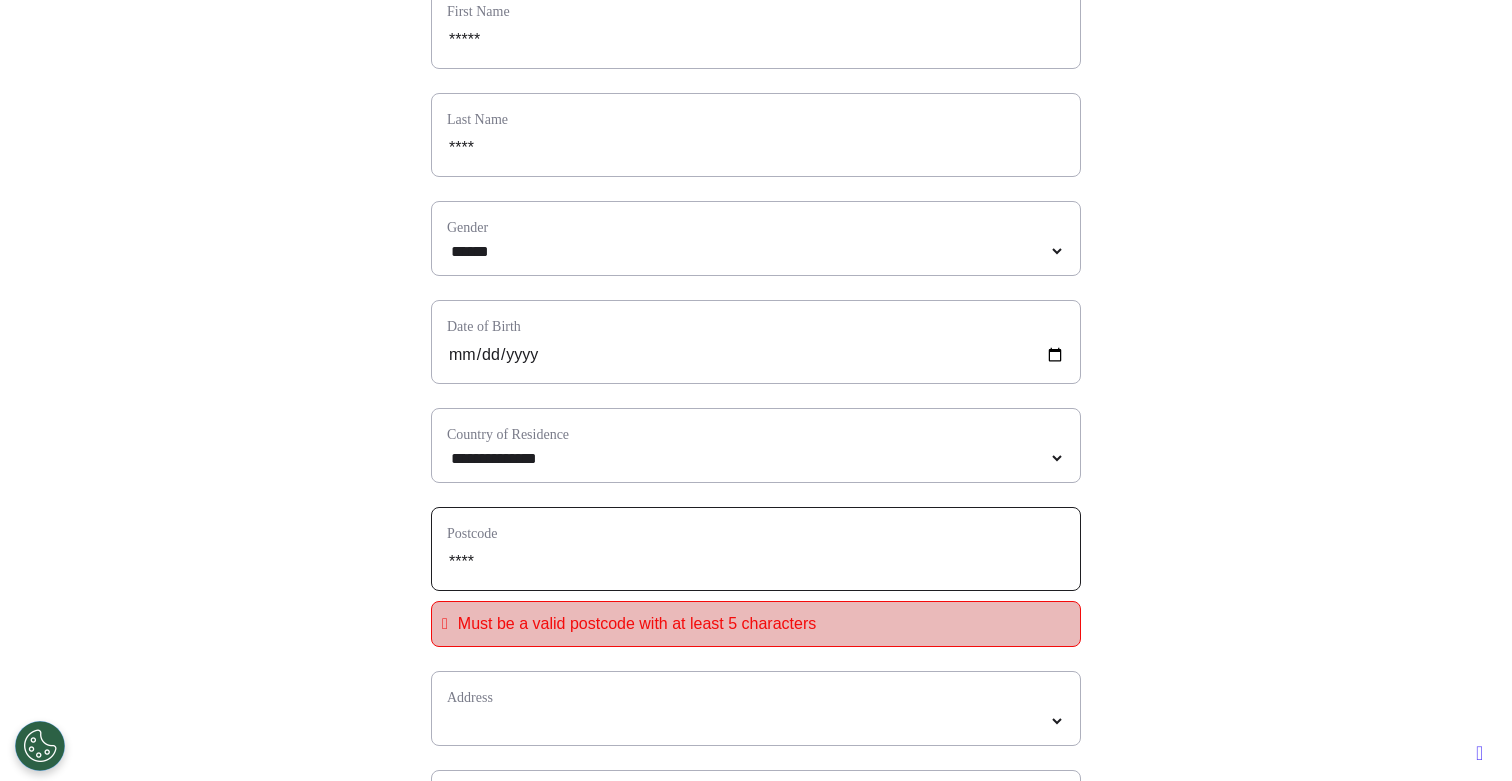 type on "*****" 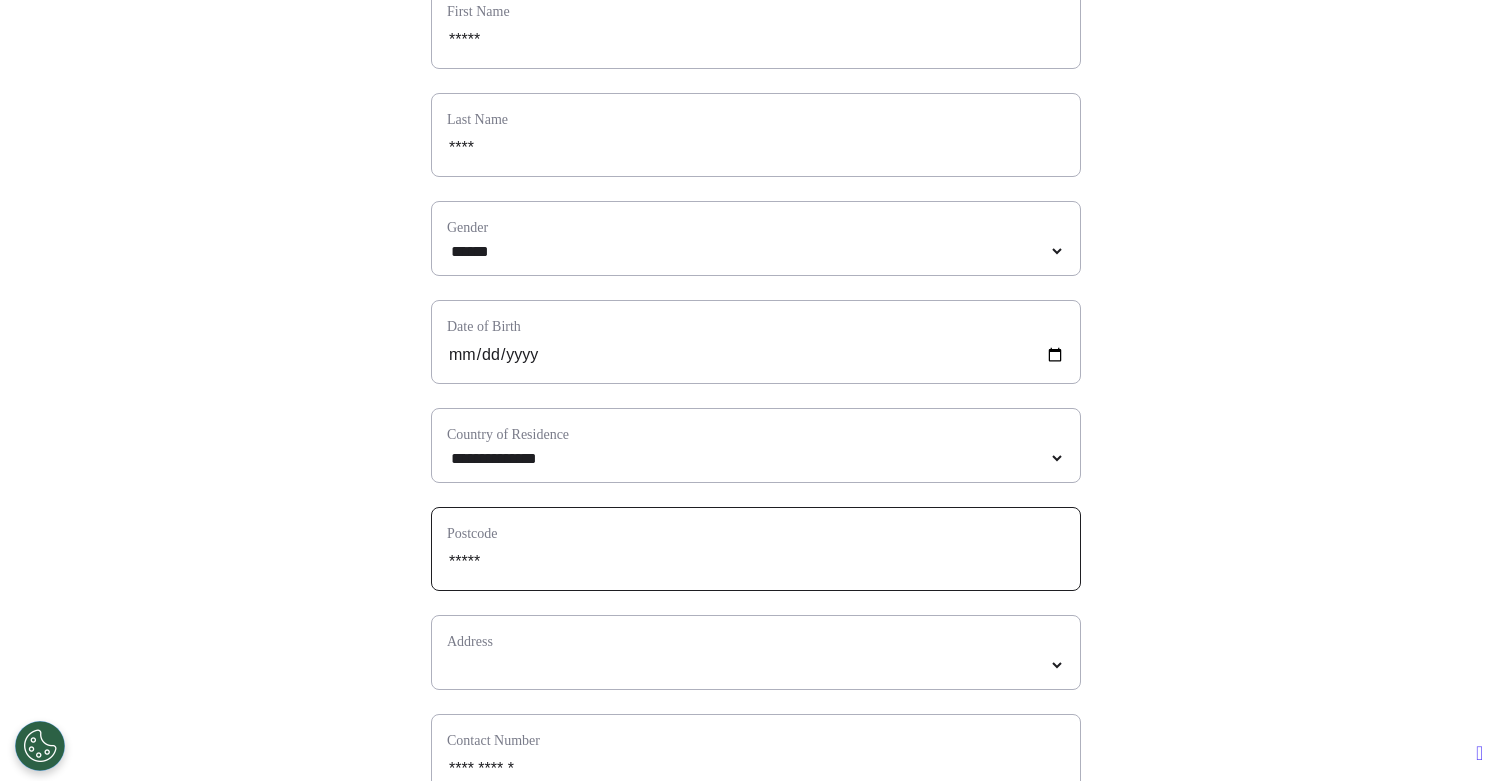 type on "*****" 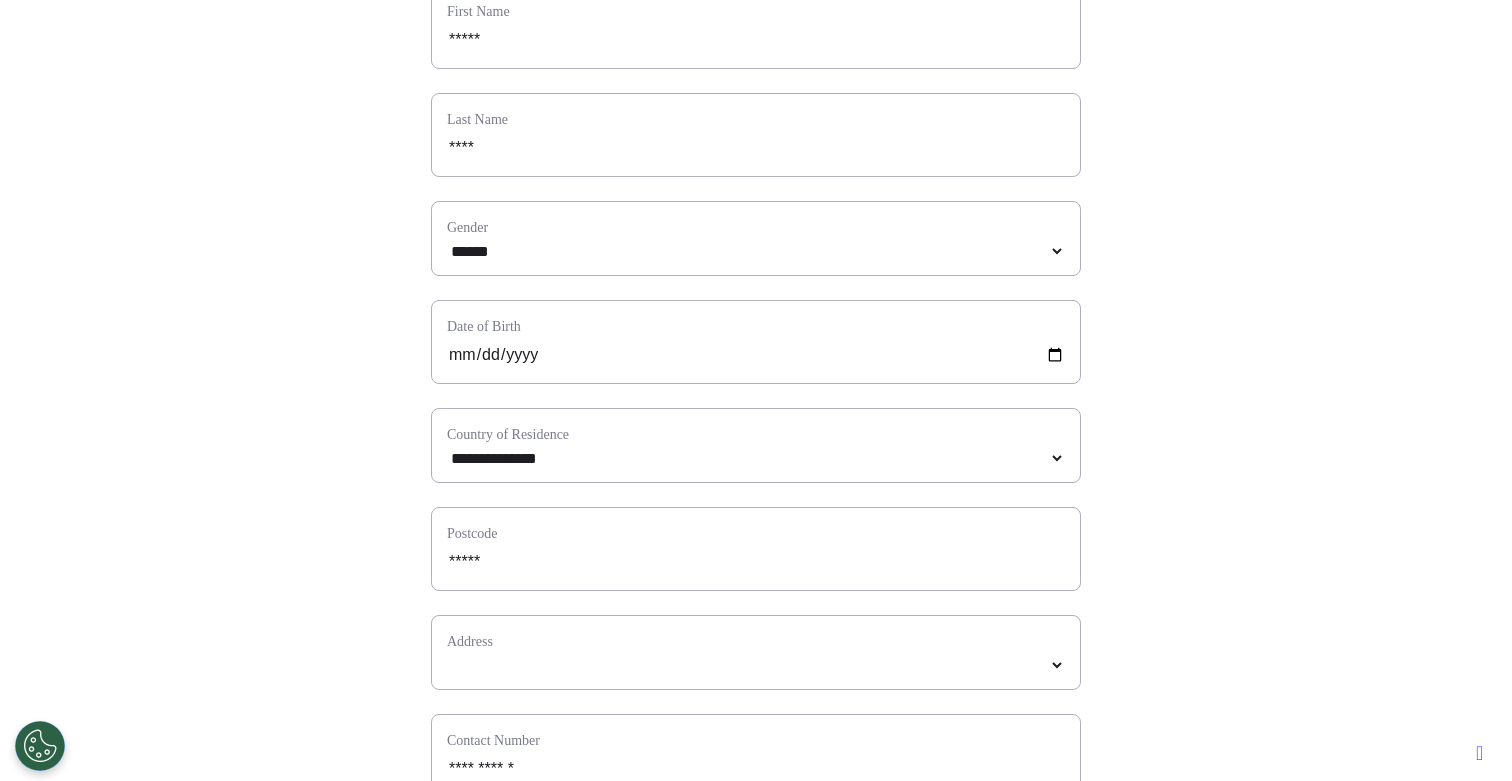 click on "Address" at bounding box center (756, 641) 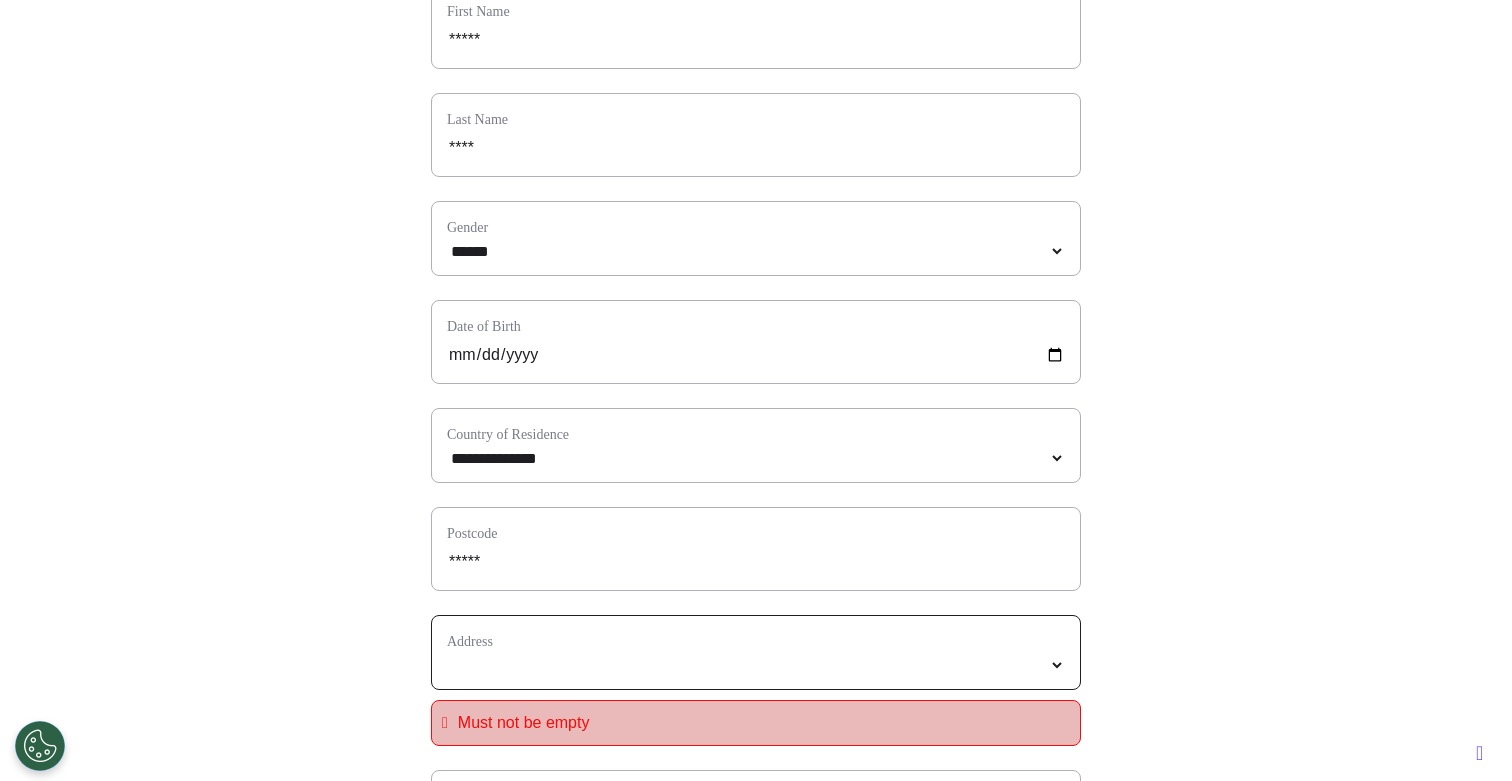 click on "**********" at bounding box center (756, 665) 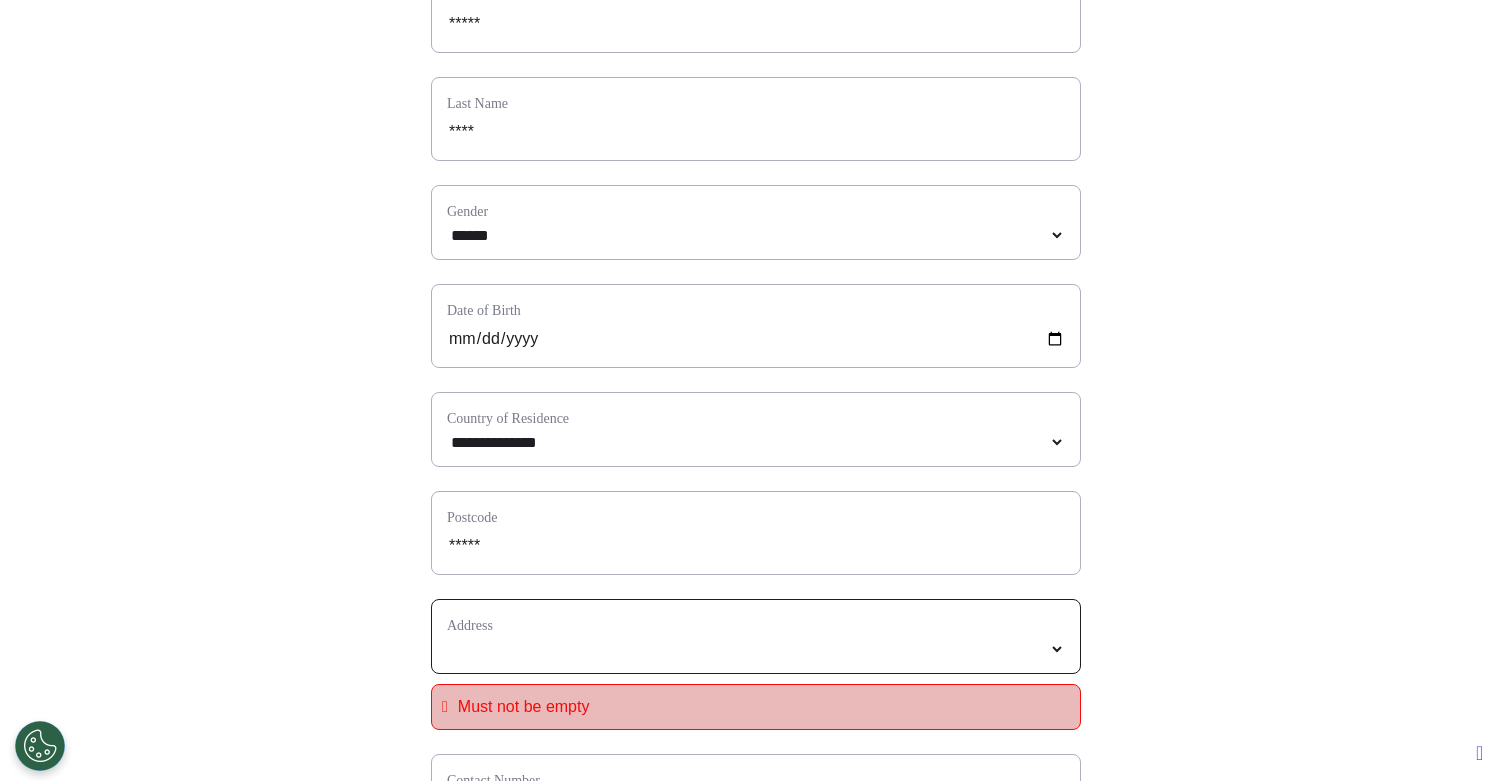 scroll, scrollTop: 467, scrollLeft: 0, axis: vertical 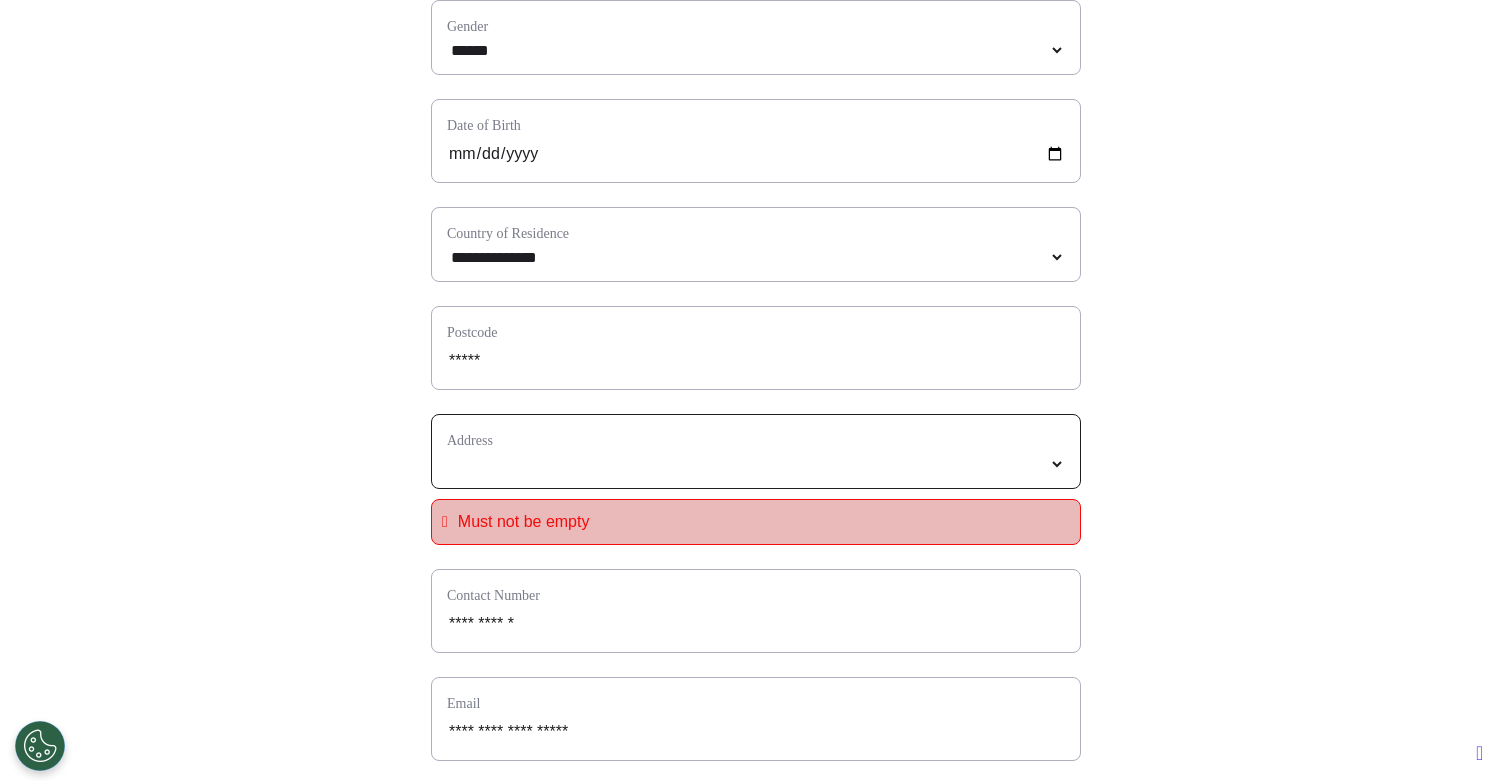 click on "**********" at bounding box center [756, 464] 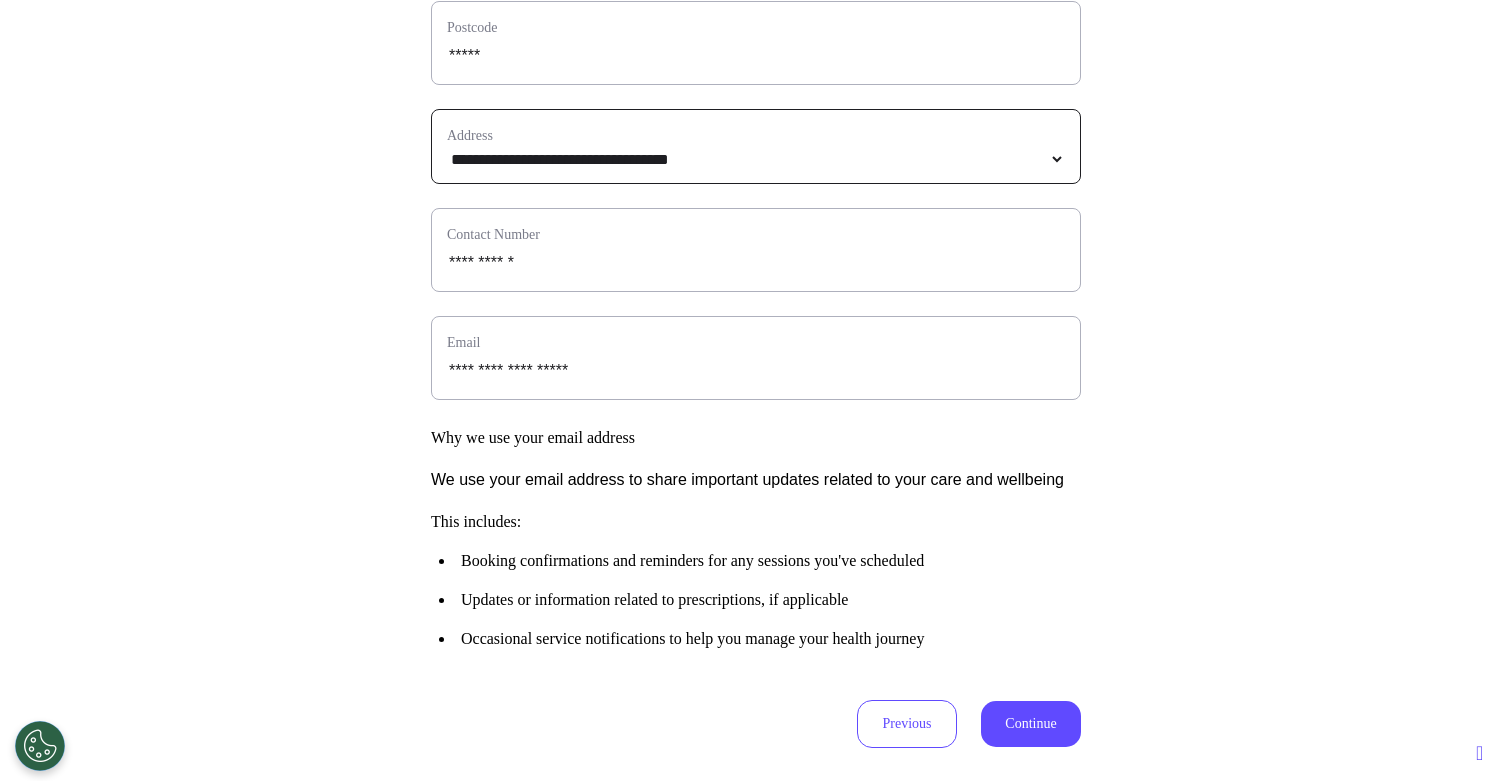 scroll, scrollTop: 1094, scrollLeft: 0, axis: vertical 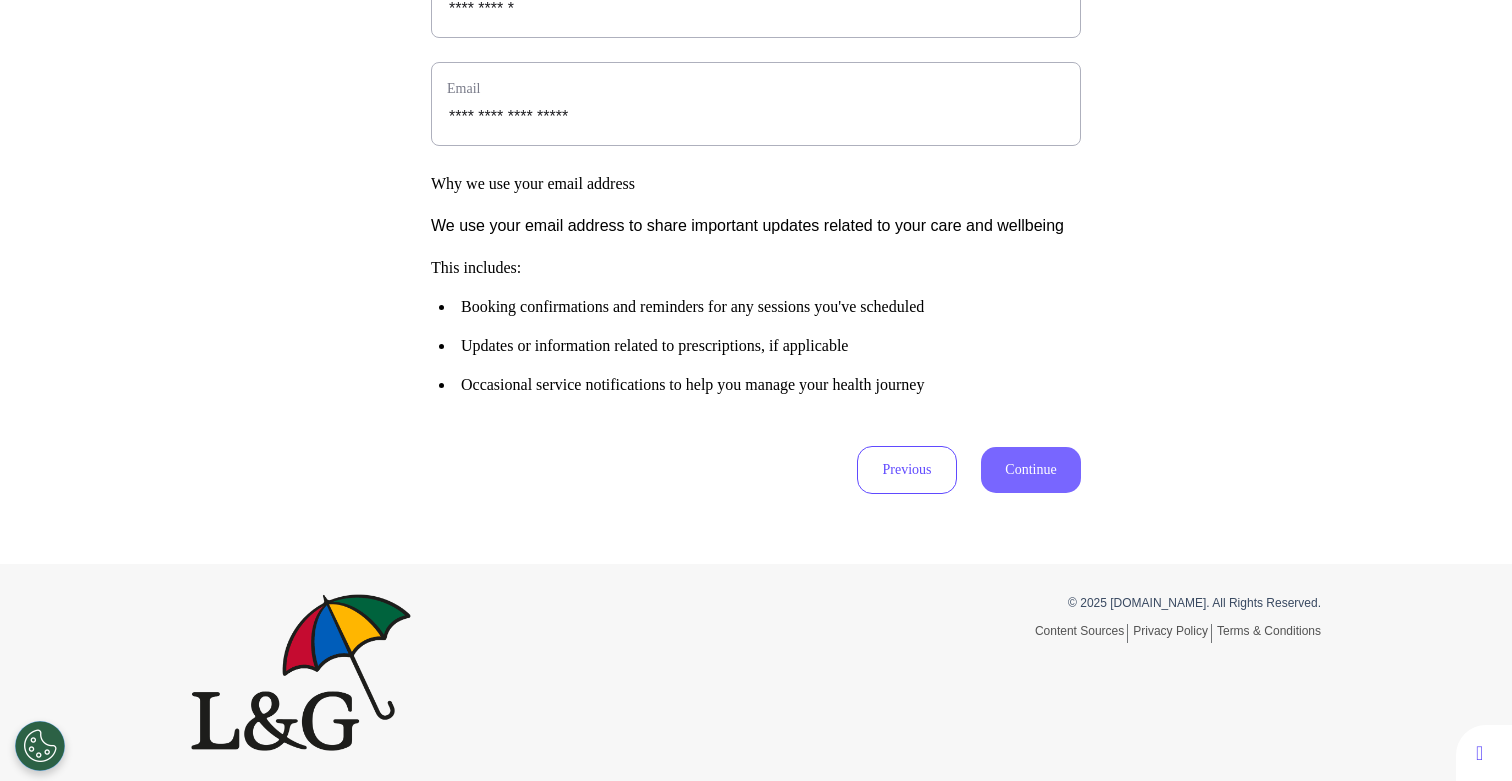 click on "Continue" at bounding box center (1031, 470) 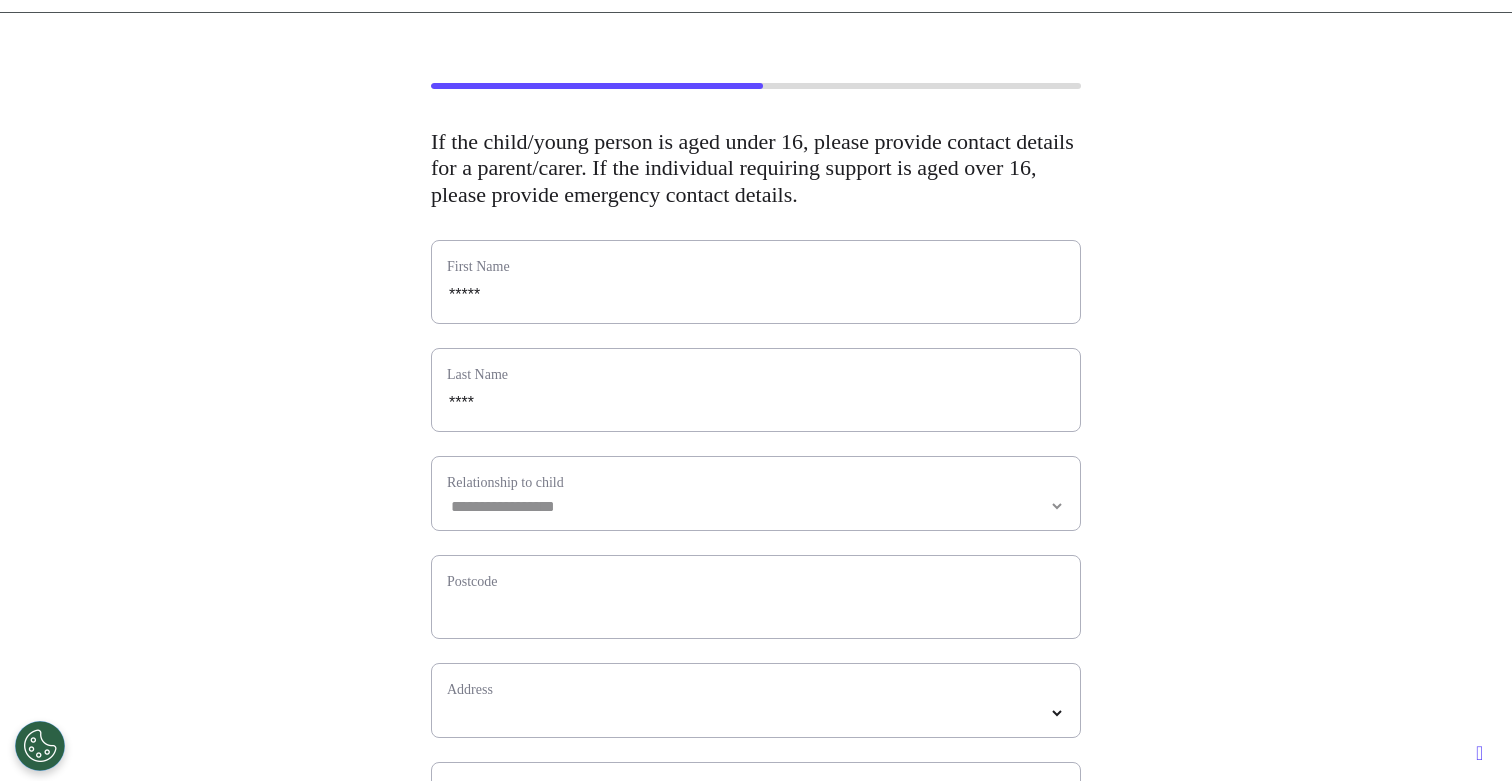 scroll, scrollTop: 66, scrollLeft: 0, axis: vertical 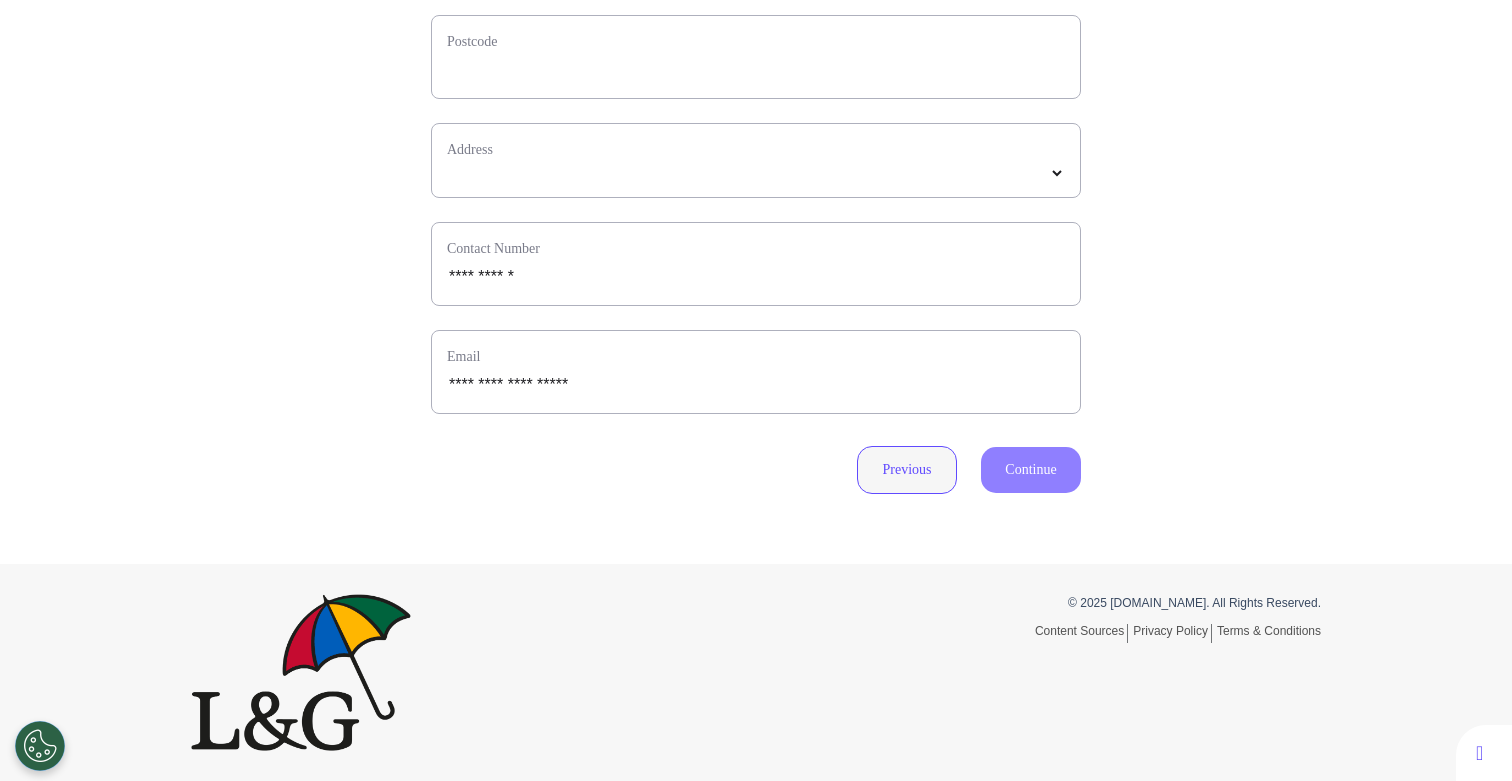 click on "Previous" at bounding box center (907, 470) 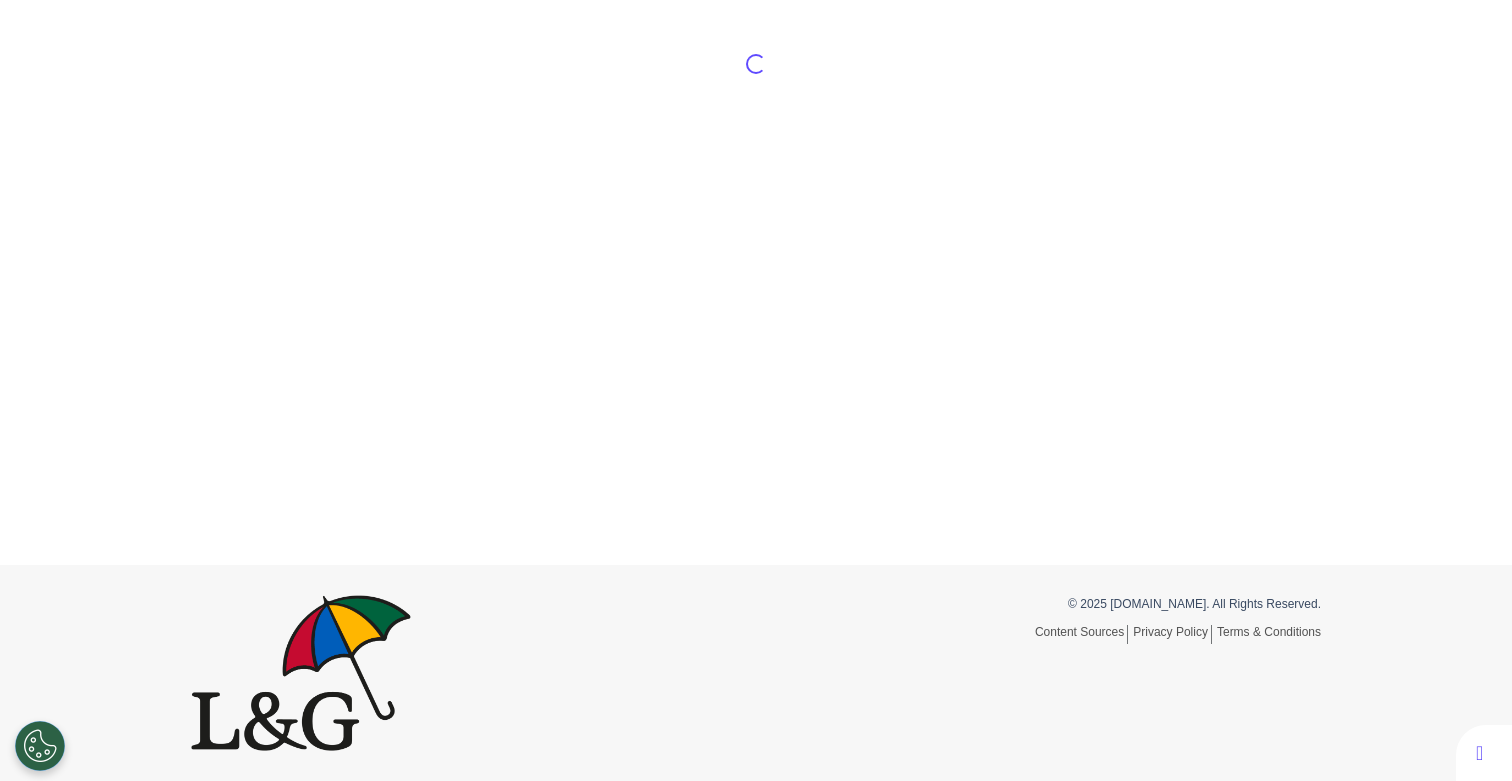 scroll, scrollTop: 662, scrollLeft: 0, axis: vertical 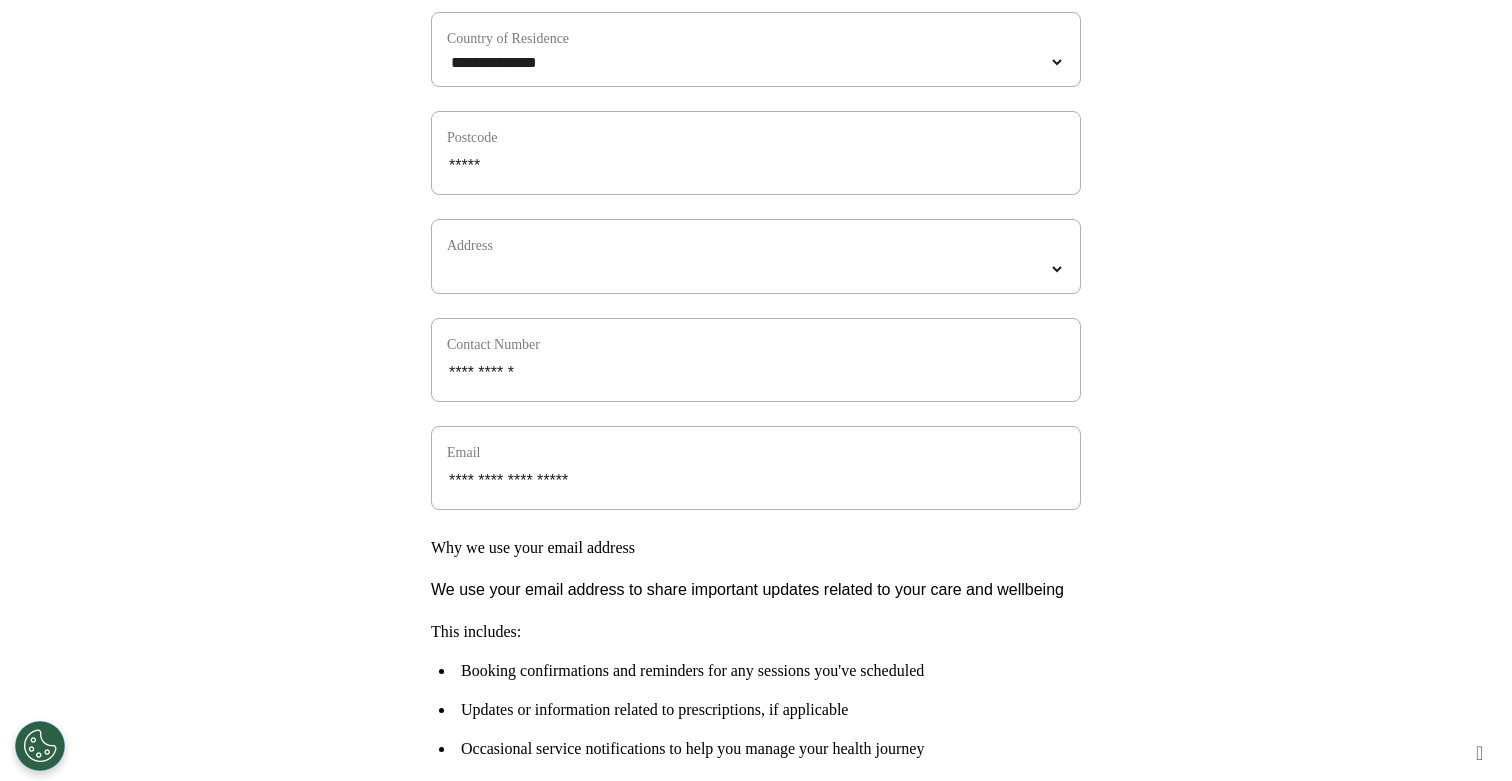 select on "**********" 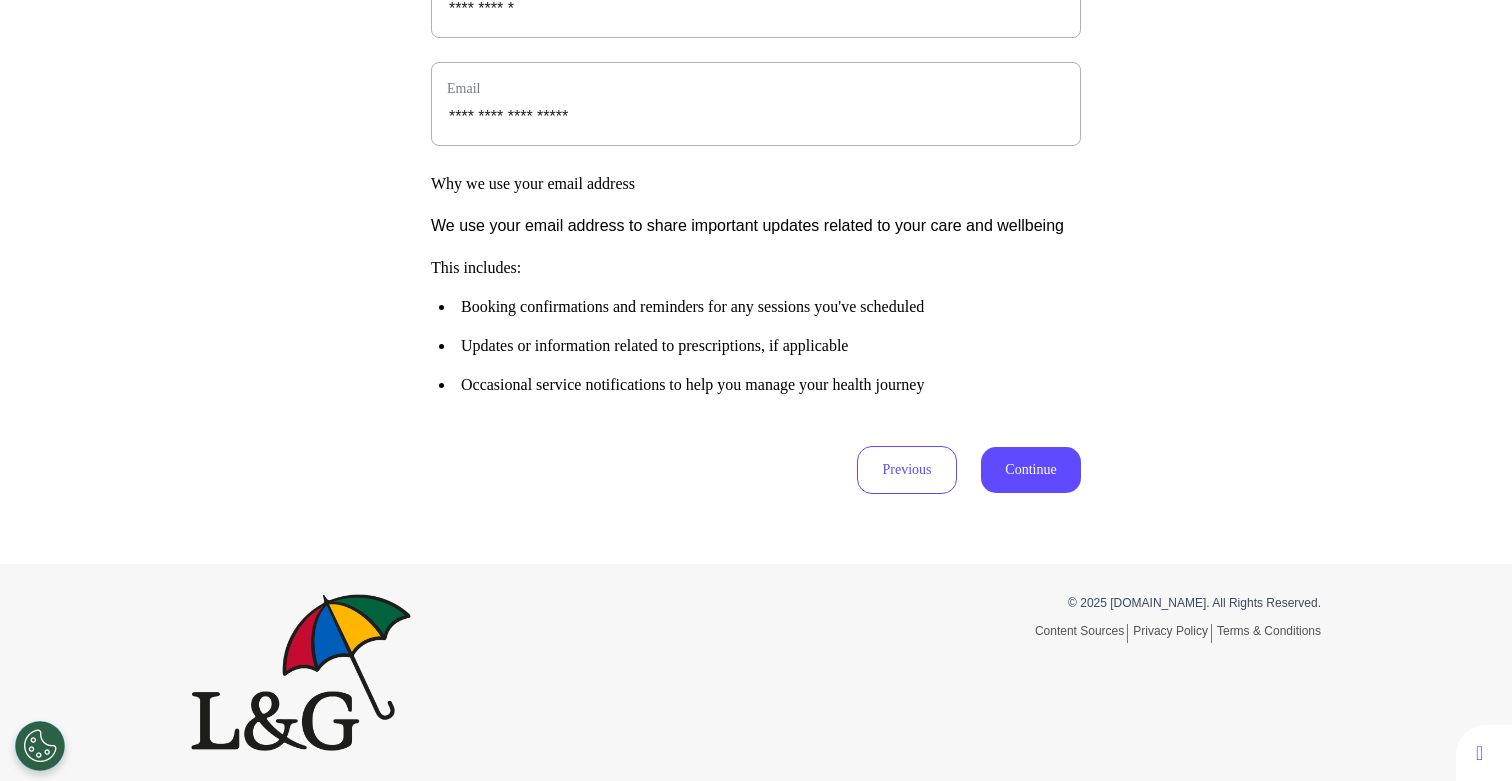 scroll, scrollTop: 1094, scrollLeft: 0, axis: vertical 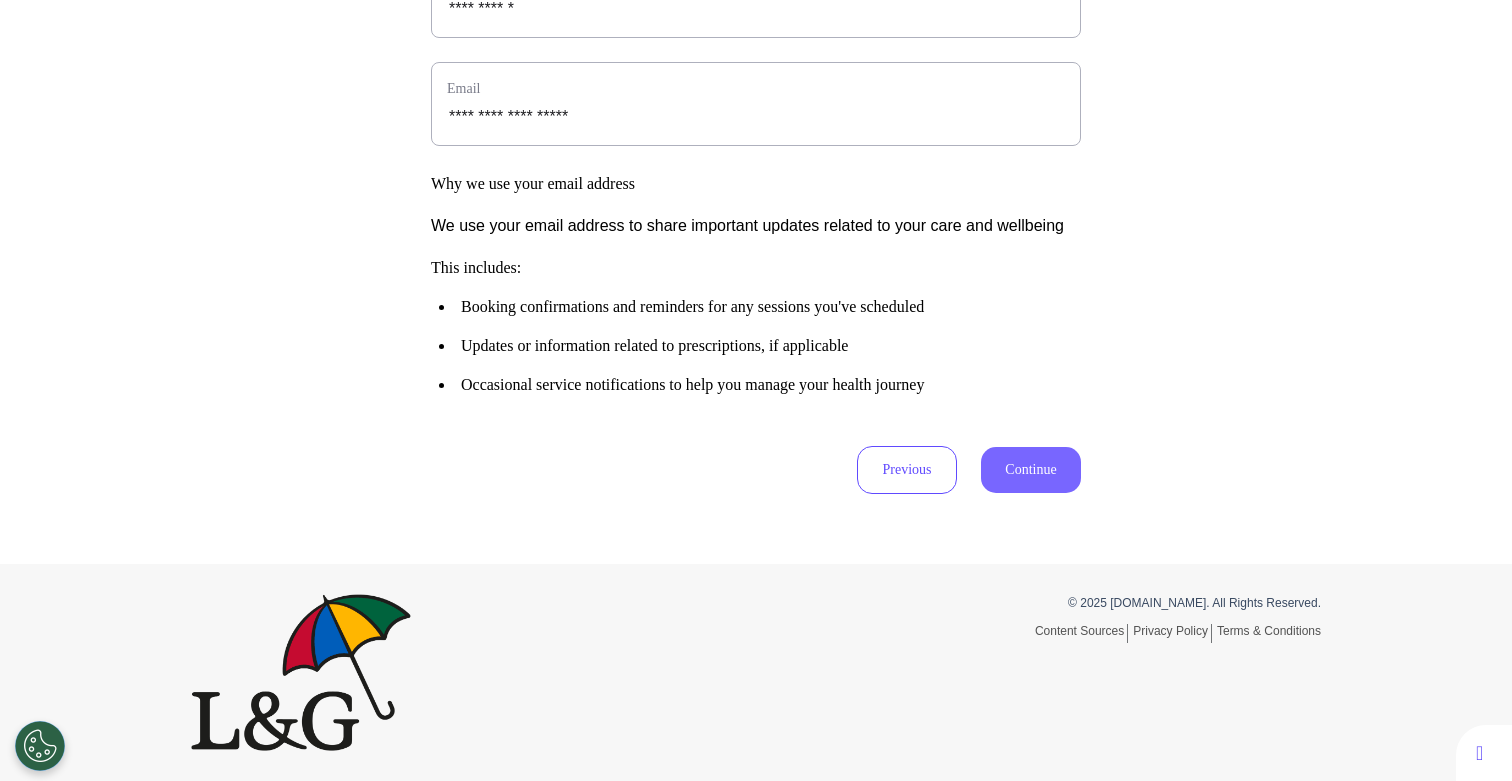 click on "Continue" at bounding box center [1031, 470] 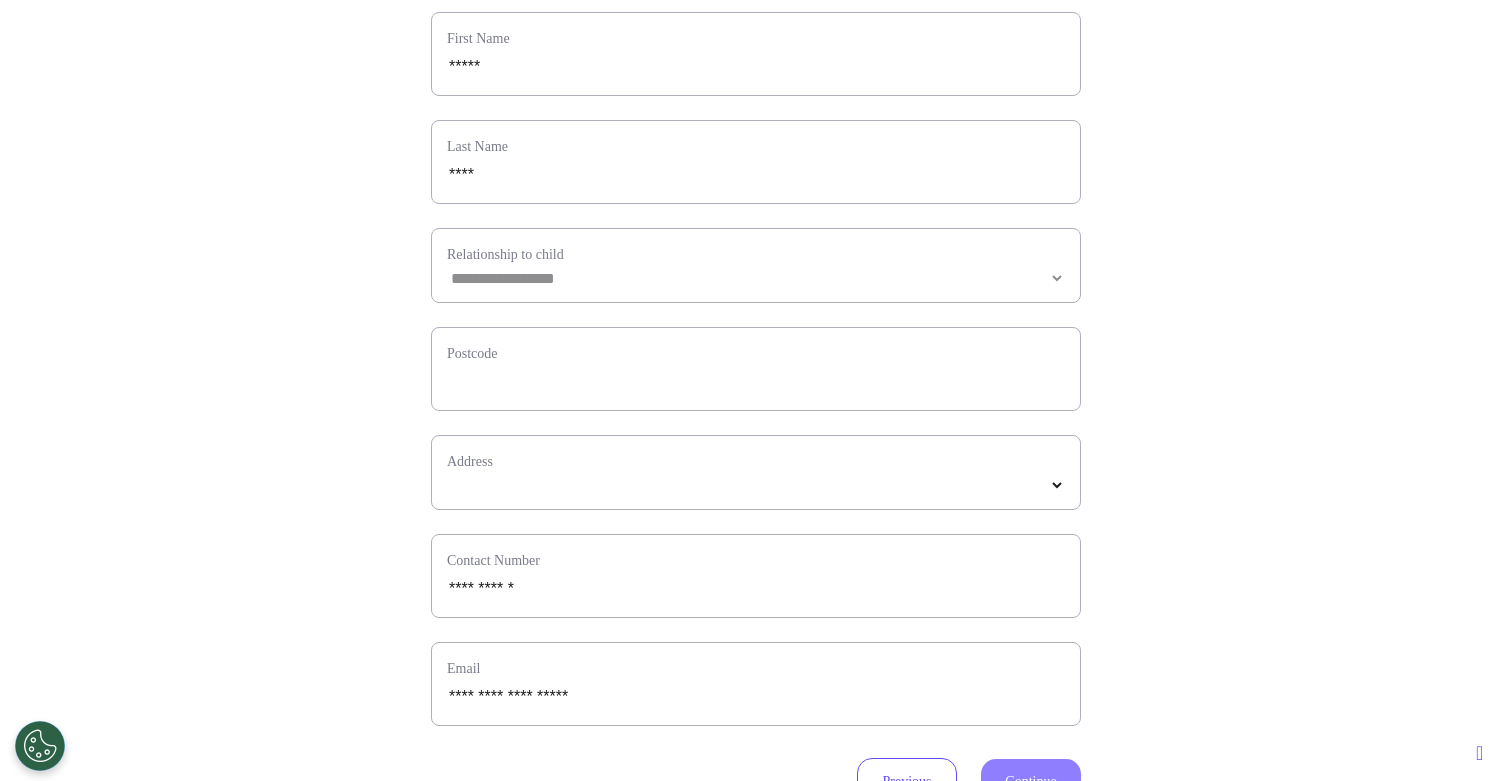 scroll, scrollTop: 0, scrollLeft: 0, axis: both 